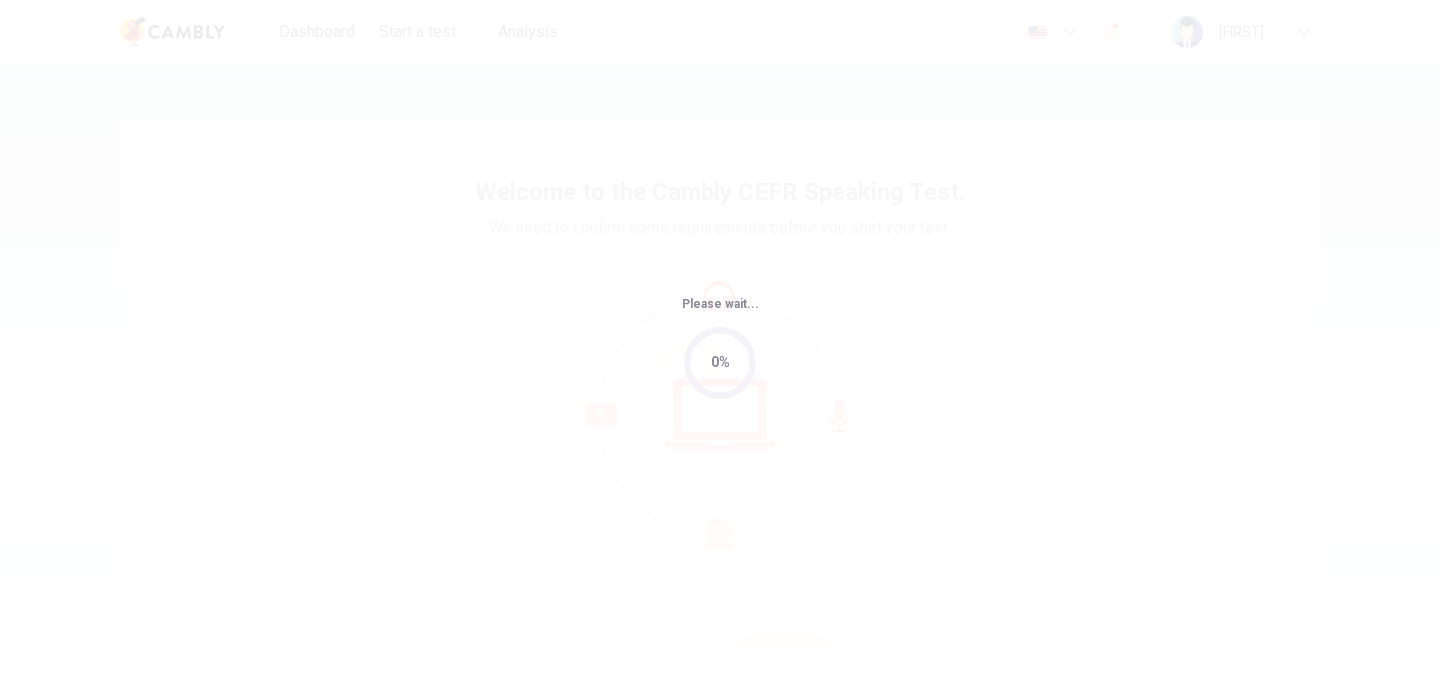 scroll, scrollTop: 0, scrollLeft: 0, axis: both 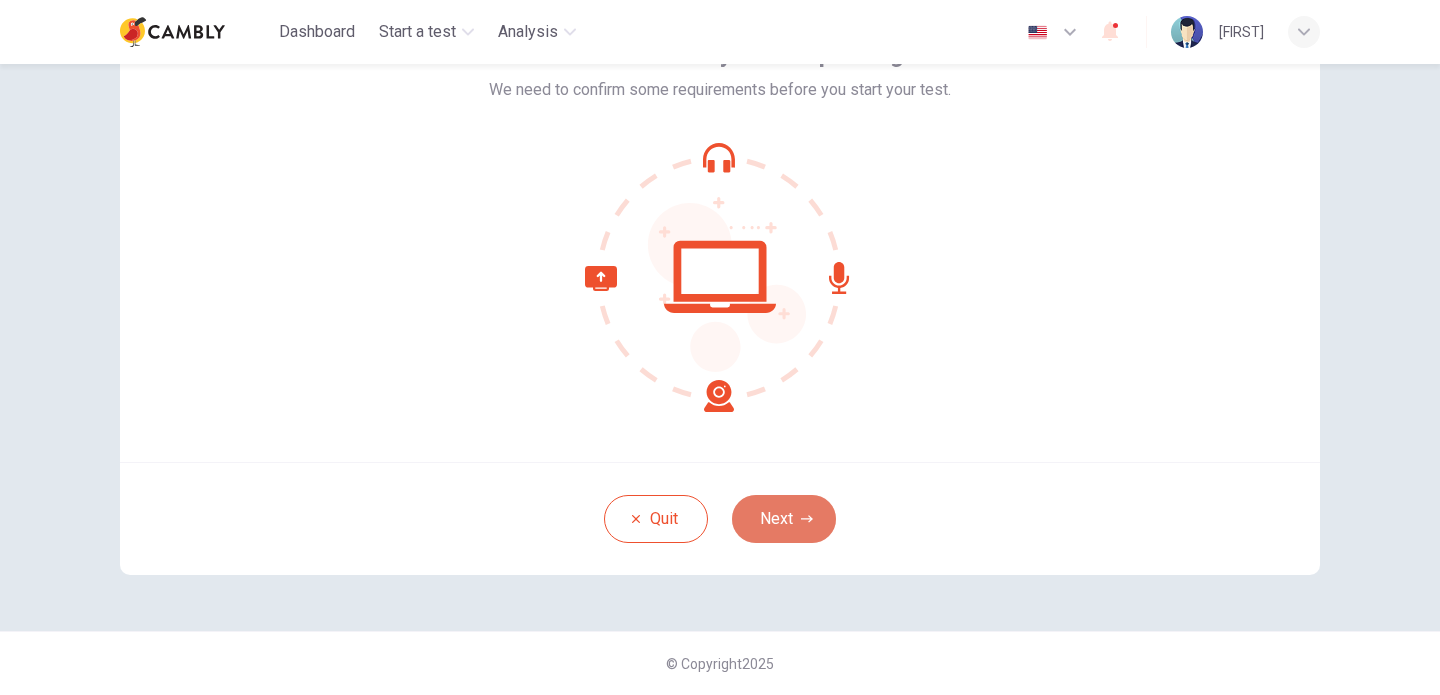 click on "Next" at bounding box center (784, 519) 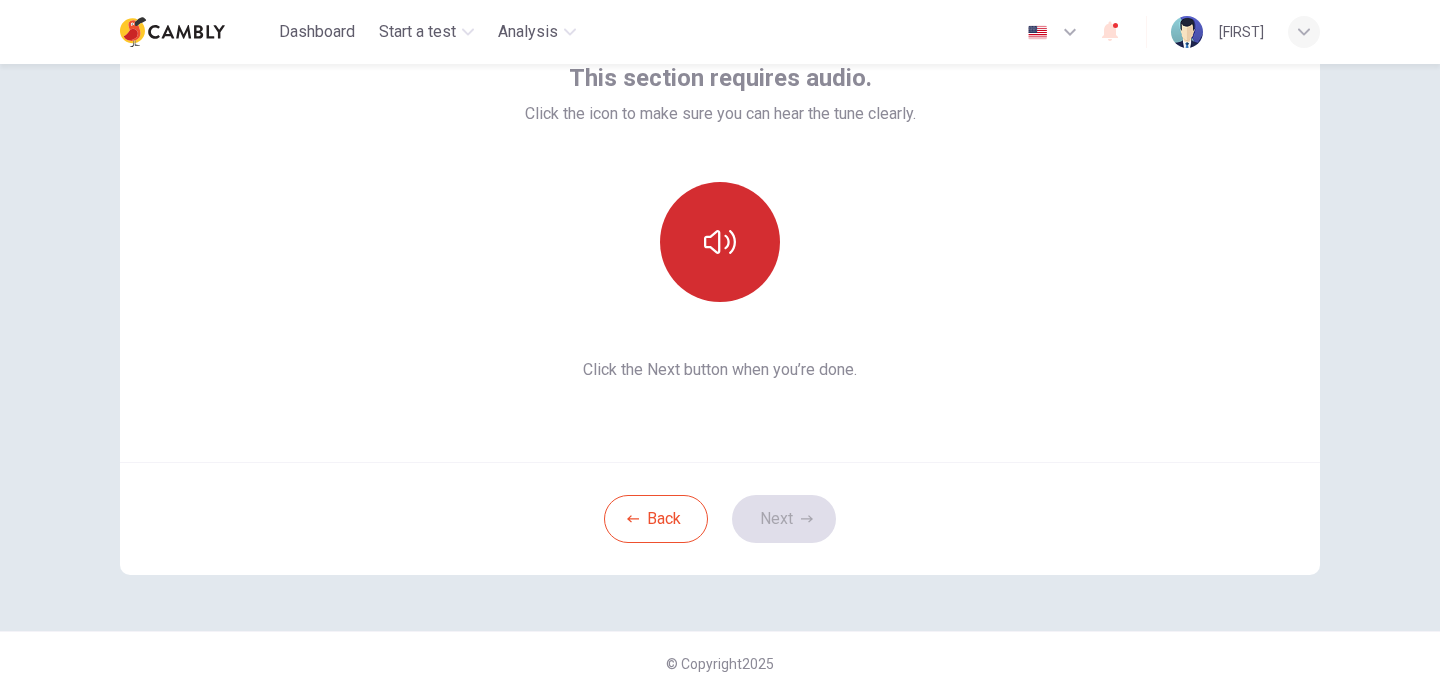 click at bounding box center (720, 242) 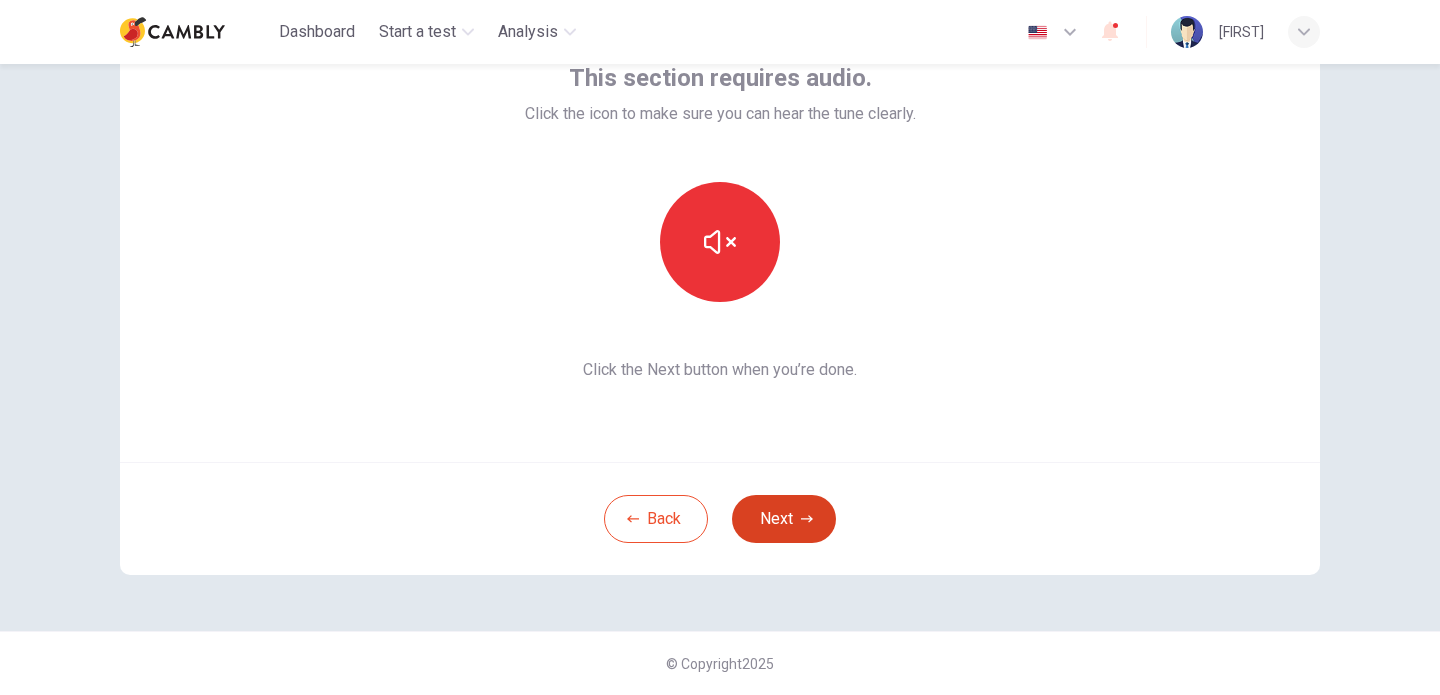click on "Next" at bounding box center (784, 519) 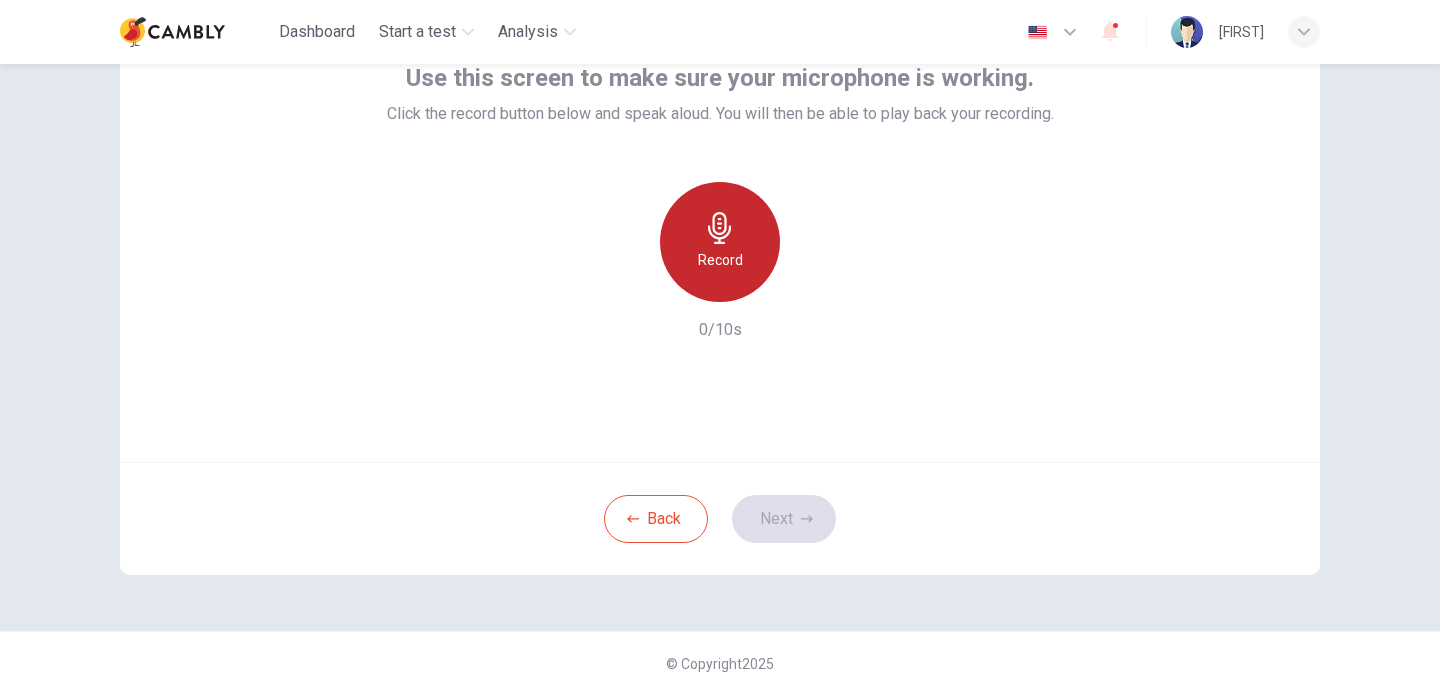 click on "Record" at bounding box center (720, 260) 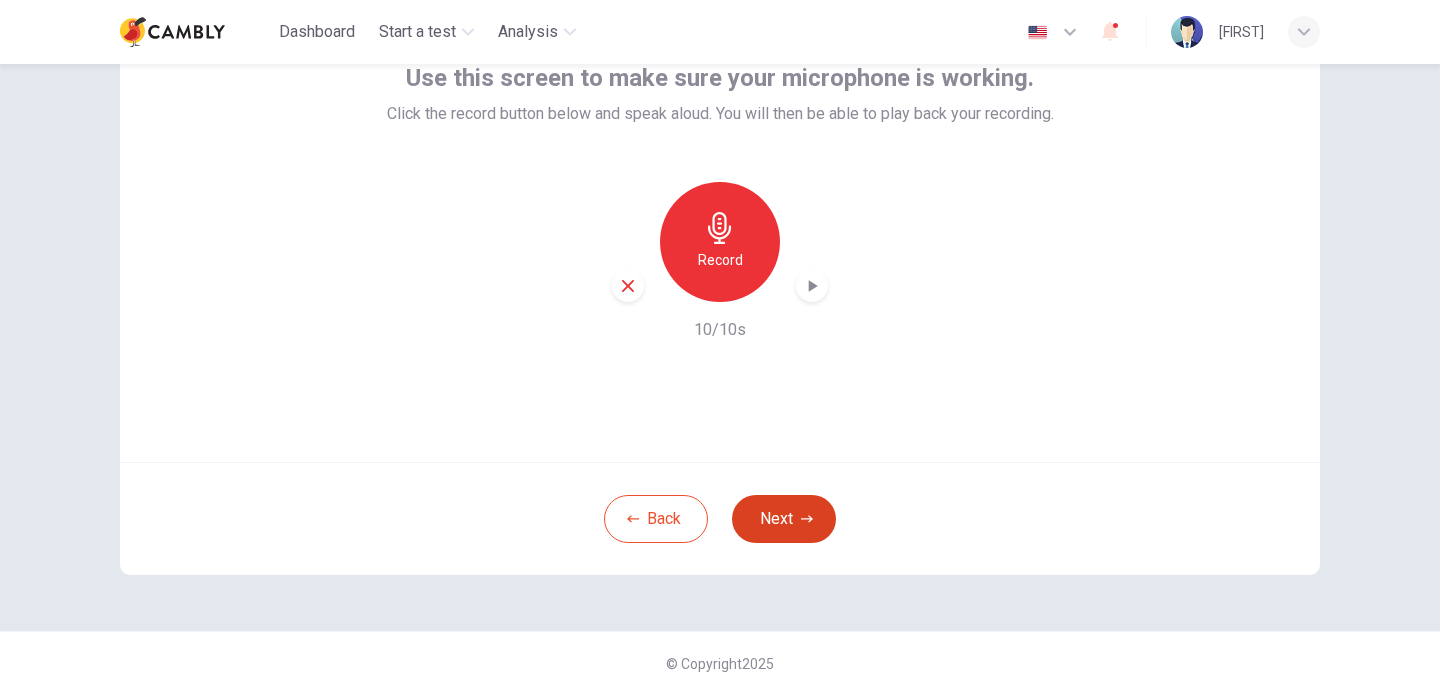 click on "Next" at bounding box center (784, 519) 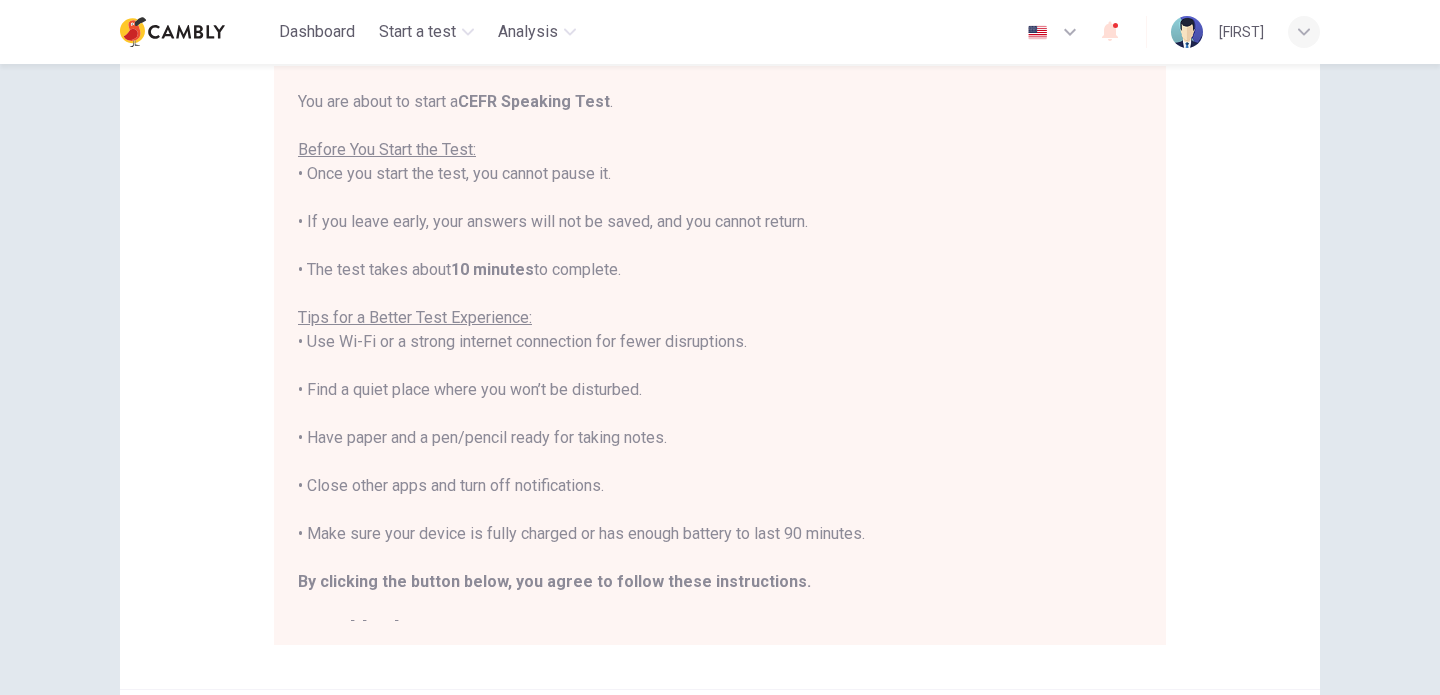 scroll, scrollTop: 65, scrollLeft: 0, axis: vertical 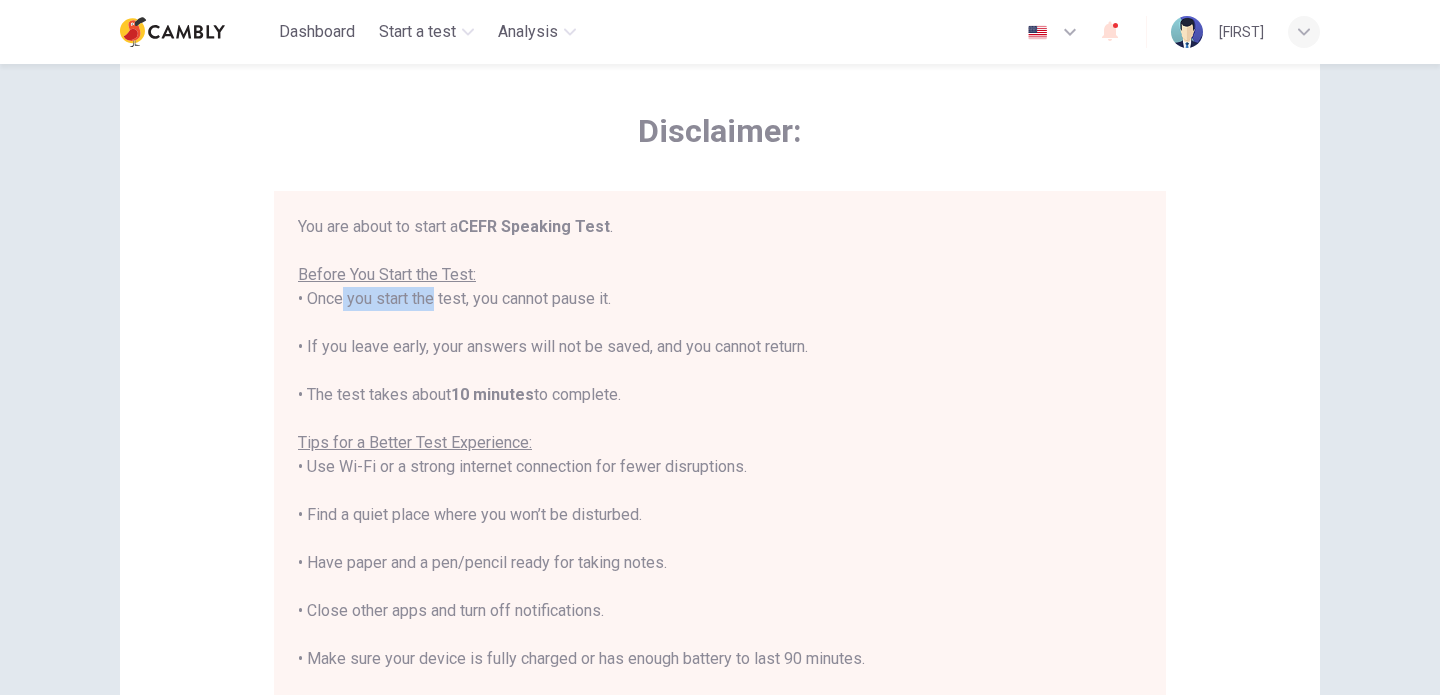 drag, startPoint x: 329, startPoint y: 298, endPoint x: 422, endPoint y: 298, distance: 93 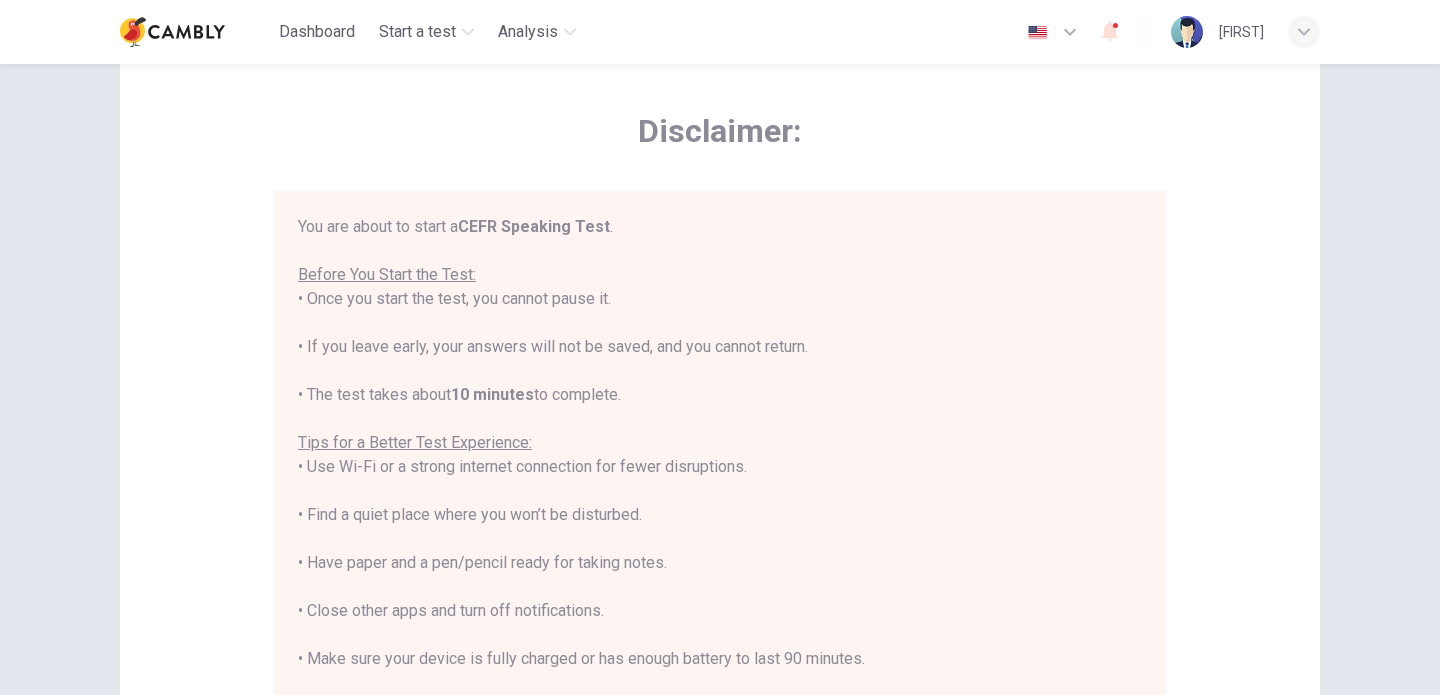drag, startPoint x: 475, startPoint y: 299, endPoint x: 620, endPoint y: 301, distance: 145.0138 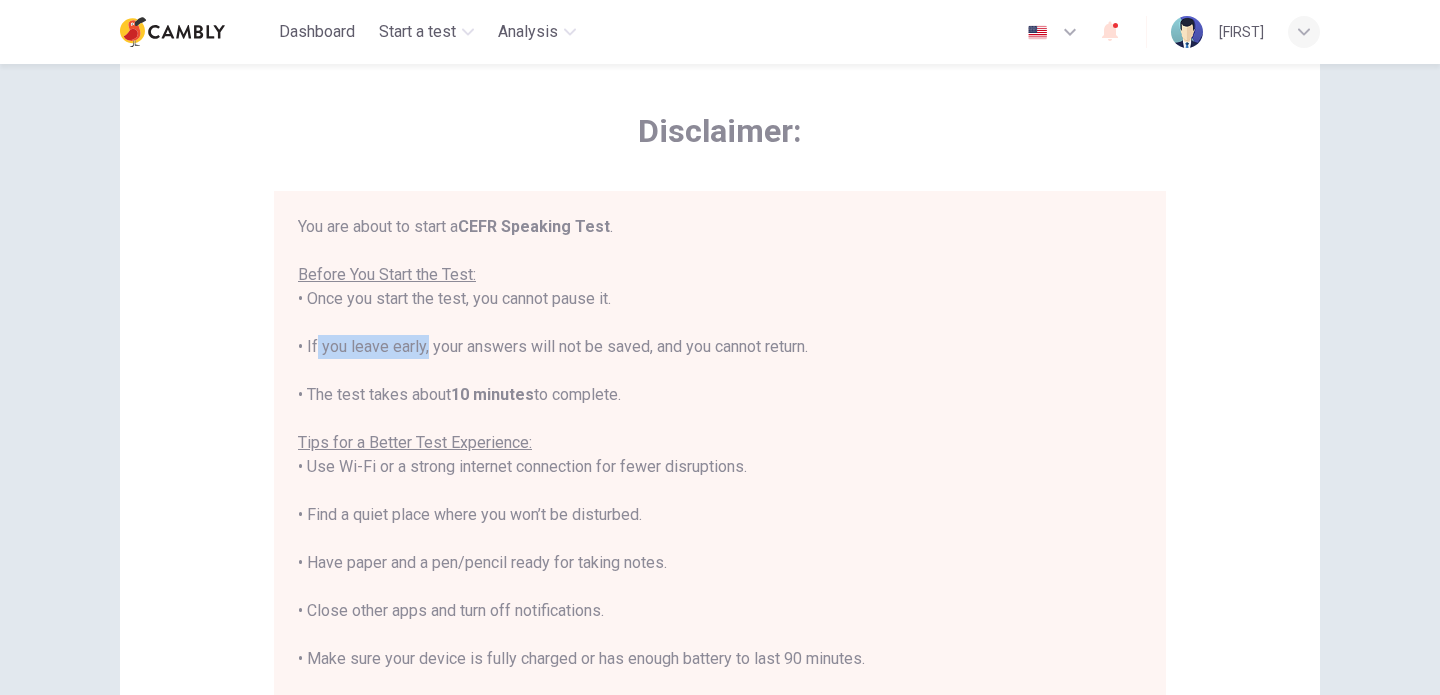 drag, startPoint x: 310, startPoint y: 344, endPoint x: 425, endPoint y: 339, distance: 115.10864 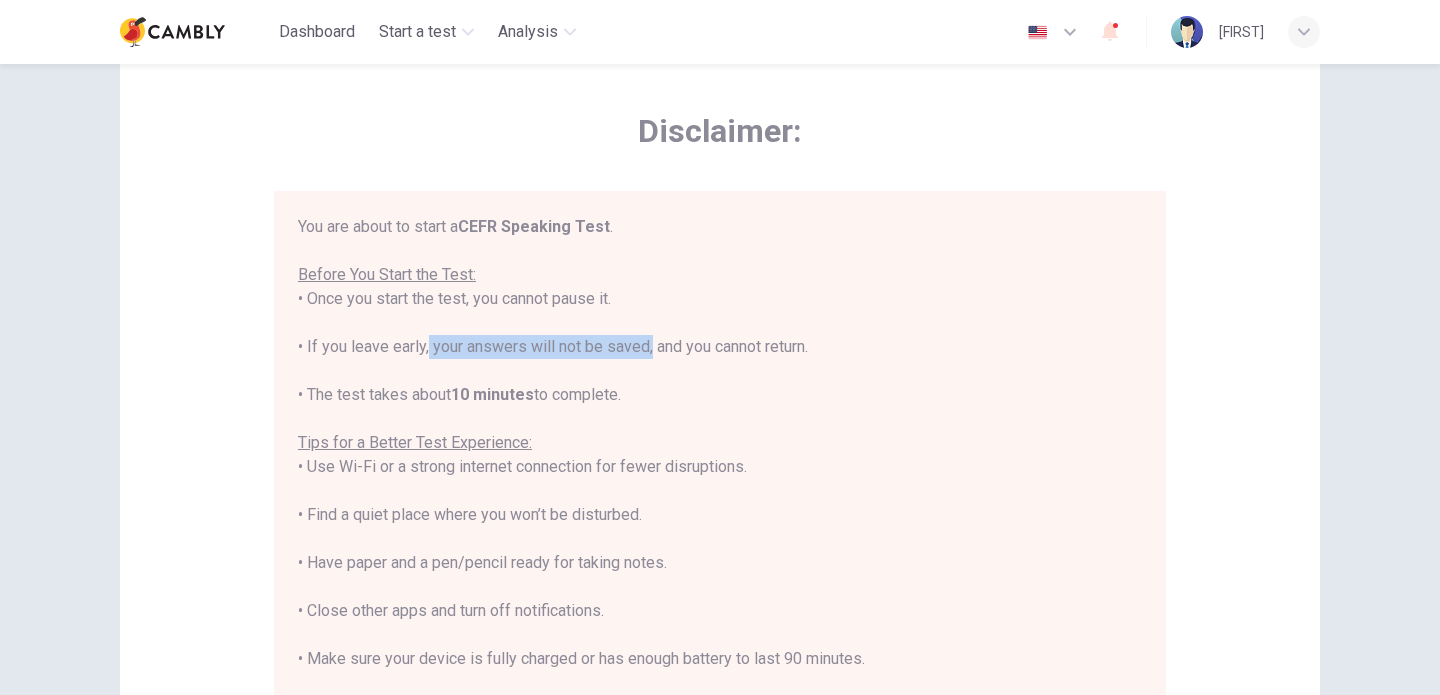 drag, startPoint x: 425, startPoint y: 339, endPoint x: 636, endPoint y: 339, distance: 211 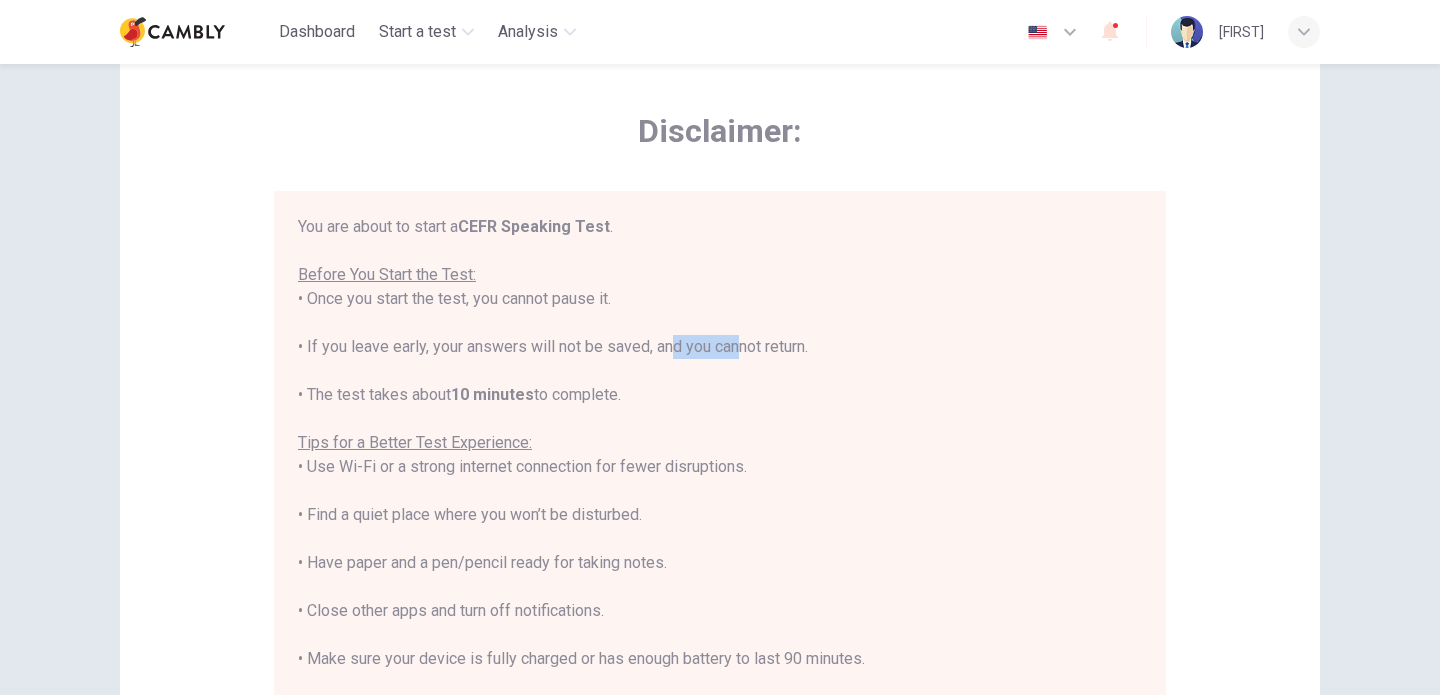 drag, startPoint x: 662, startPoint y: 339, endPoint x: 730, endPoint y: 339, distance: 68 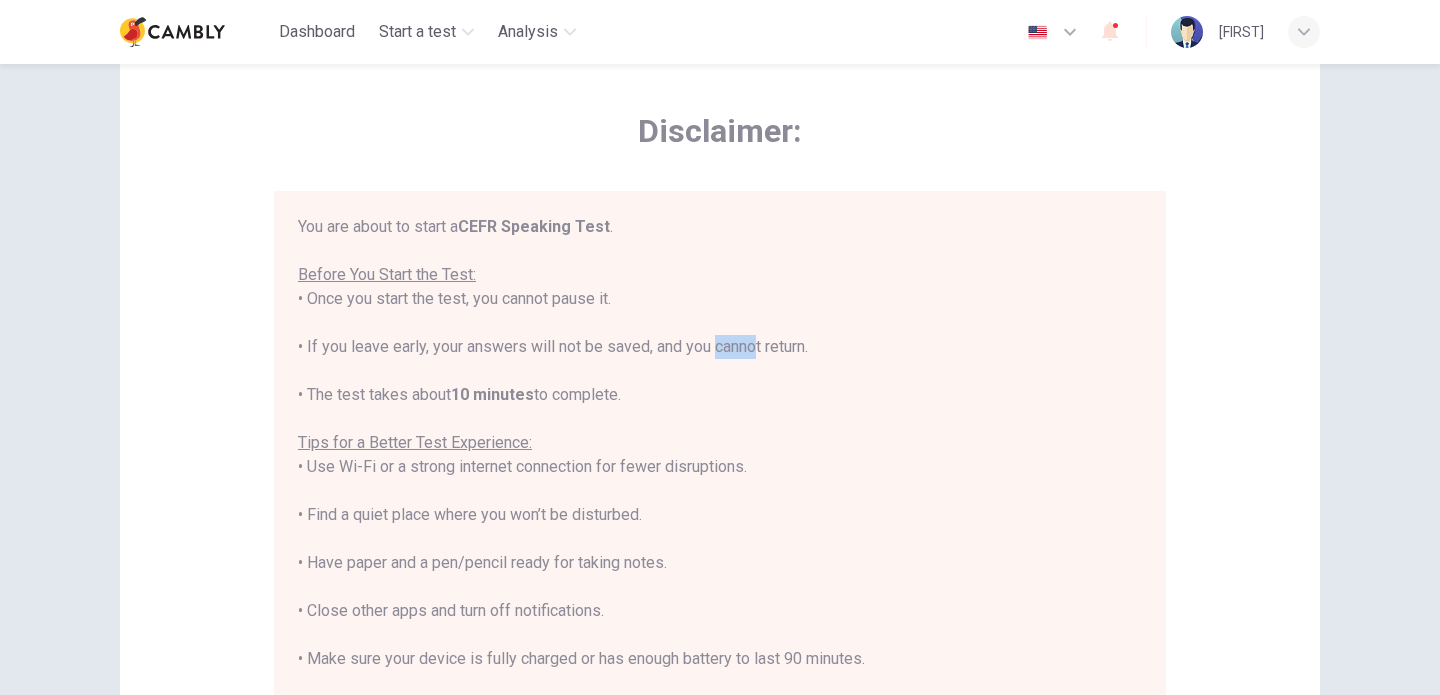 drag, startPoint x: 711, startPoint y: 344, endPoint x: 748, endPoint y: 344, distance: 37 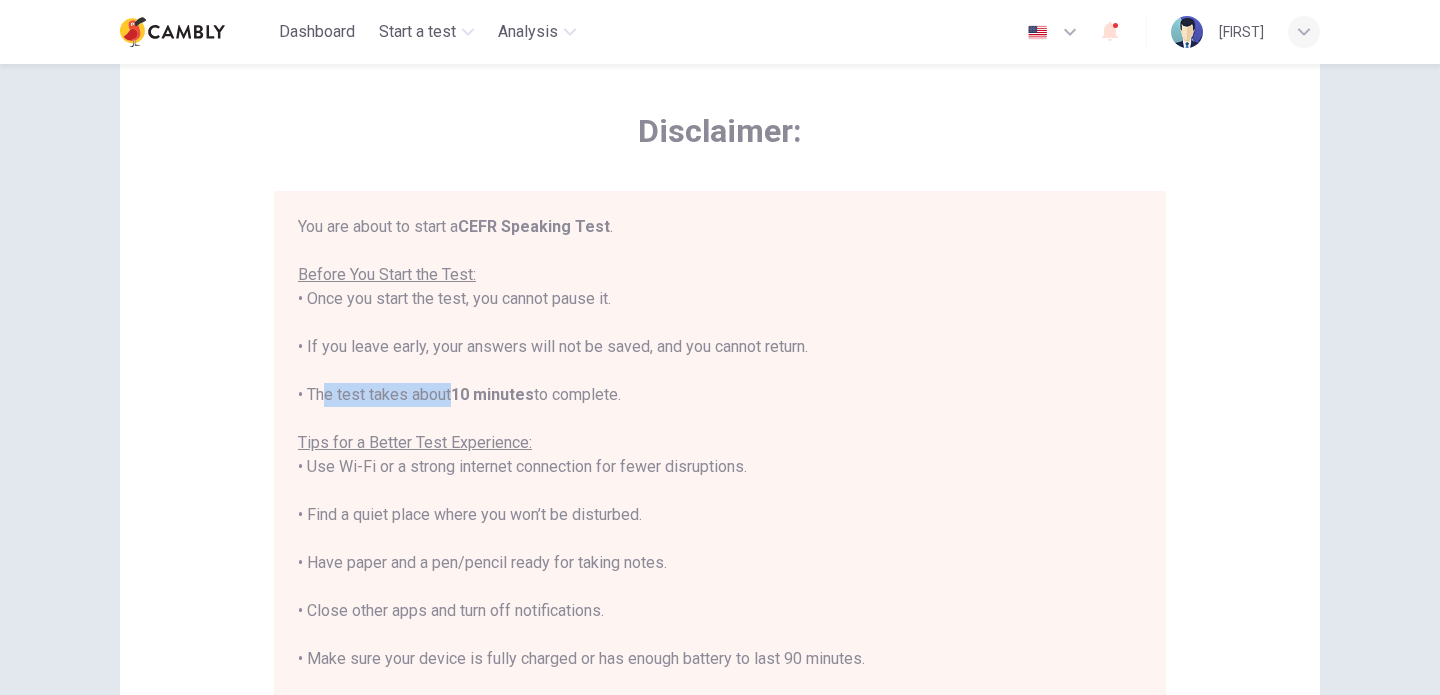drag, startPoint x: 313, startPoint y: 395, endPoint x: 449, endPoint y: 391, distance: 136.0588 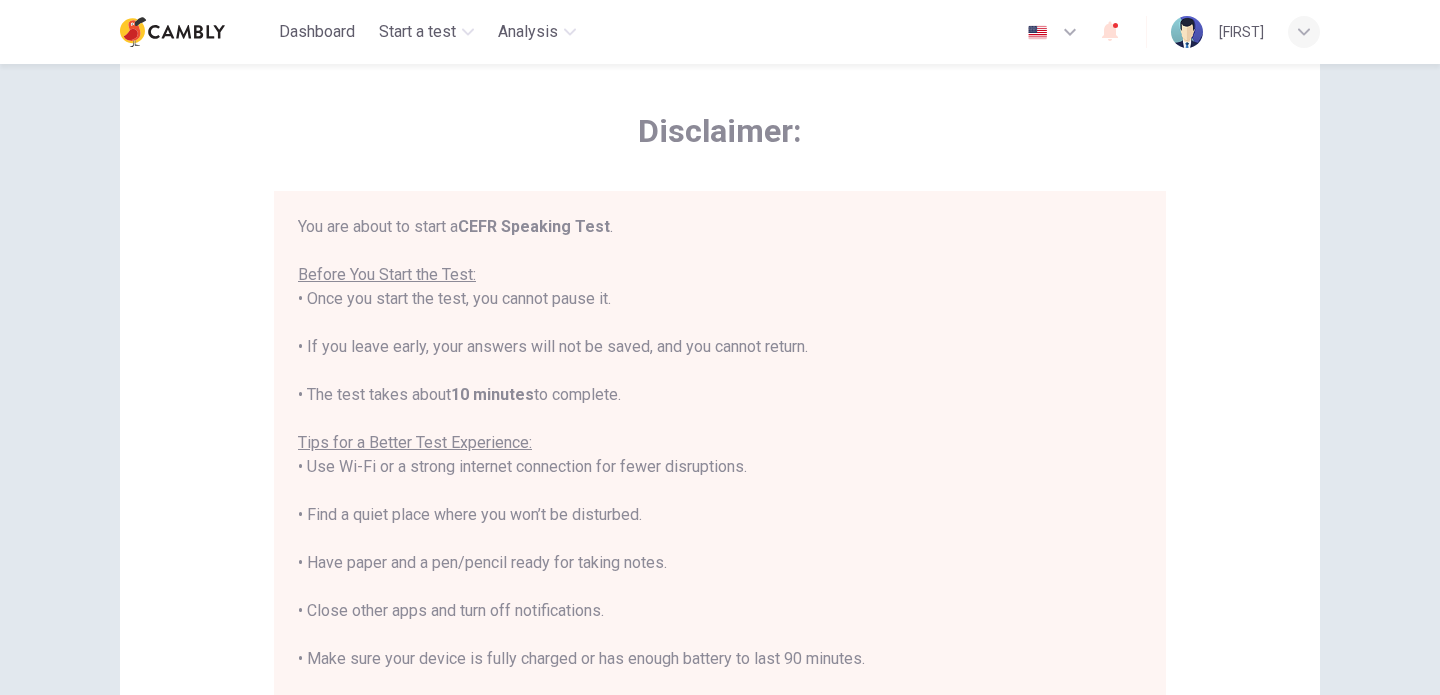 click on "You are about to start a  CEFR Speaking Test .
Before You Start the Test:
• Once you start the test, you cannot pause it.
• If you leave early, your answers will not be saved, and you cannot return.
• The test takes about  10 minutes  to complete.
Tips for a Better Test Experience:
• Use Wi-Fi or a strong internet connection for fewer disruptions.
• Find a quiet place where you won’t be disturbed.
• Have paper and a pen/pencil ready for taking notes.
• Close other apps and turn off notifications.
• Make sure your device is fully charged or has enough battery to last 90 minutes.
By clicking the button below, you agree to follow these instructions.
Good luck!" at bounding box center (720, 491) 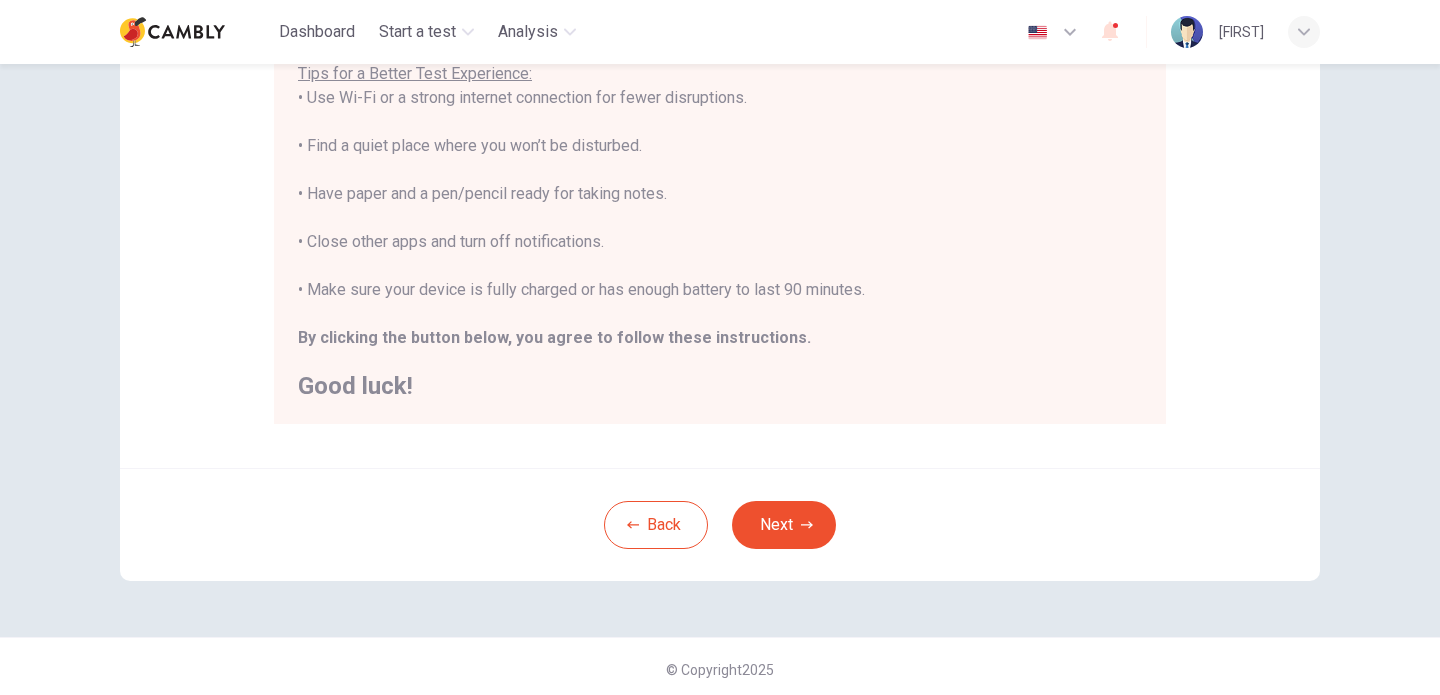 scroll, scrollTop: 417, scrollLeft: 0, axis: vertical 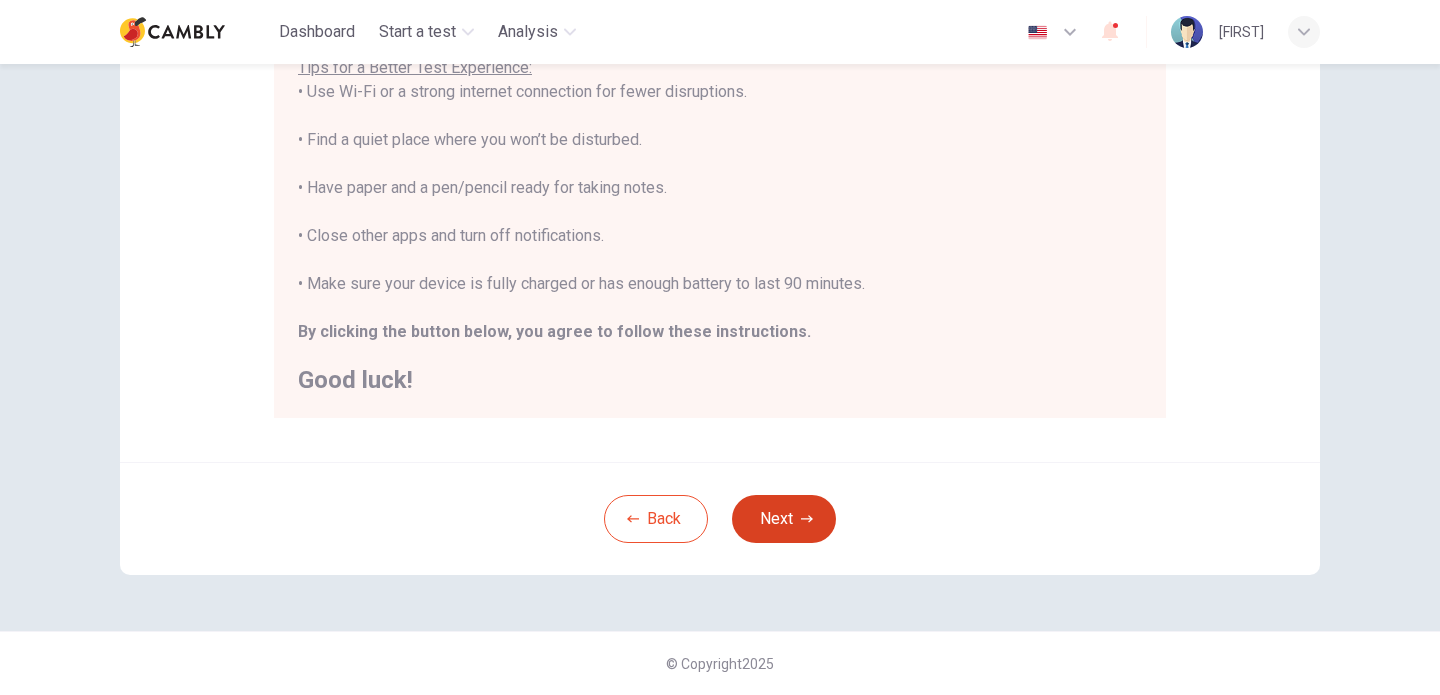 click on "Next" at bounding box center [784, 519] 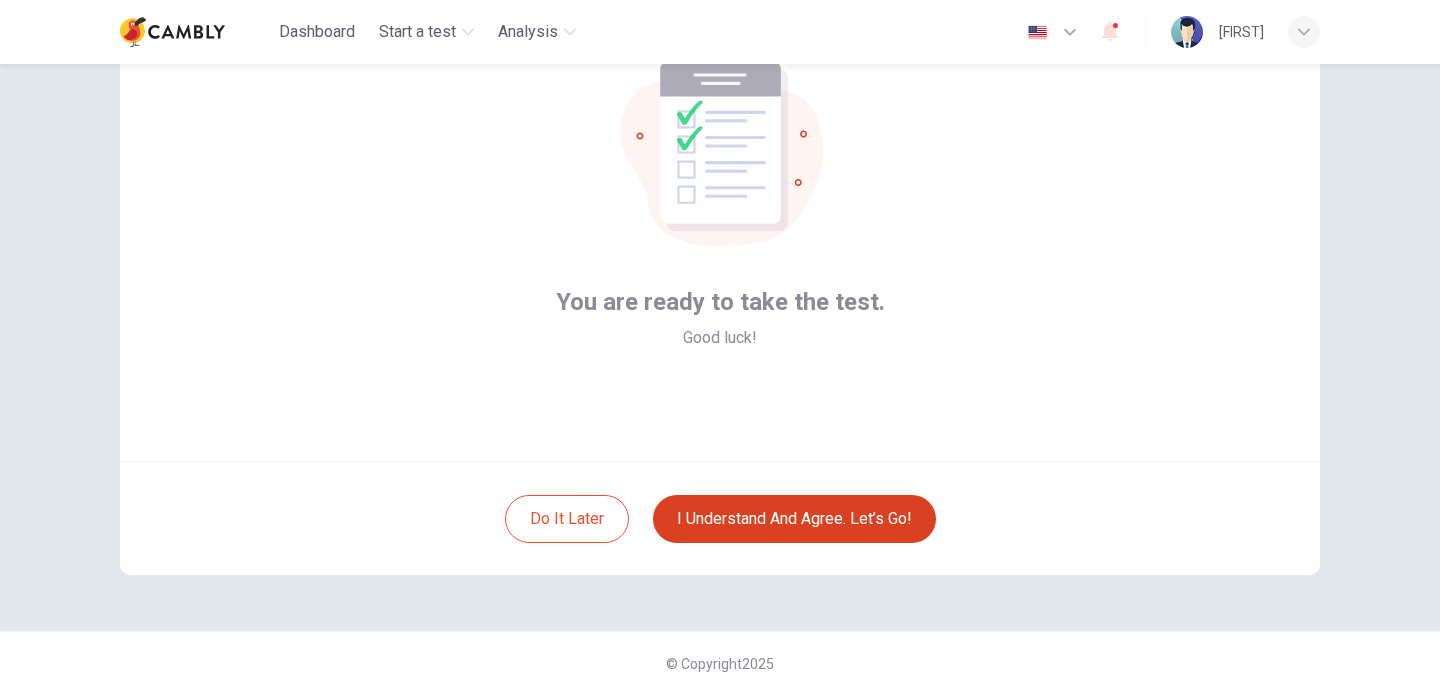 scroll, scrollTop: 138, scrollLeft: 0, axis: vertical 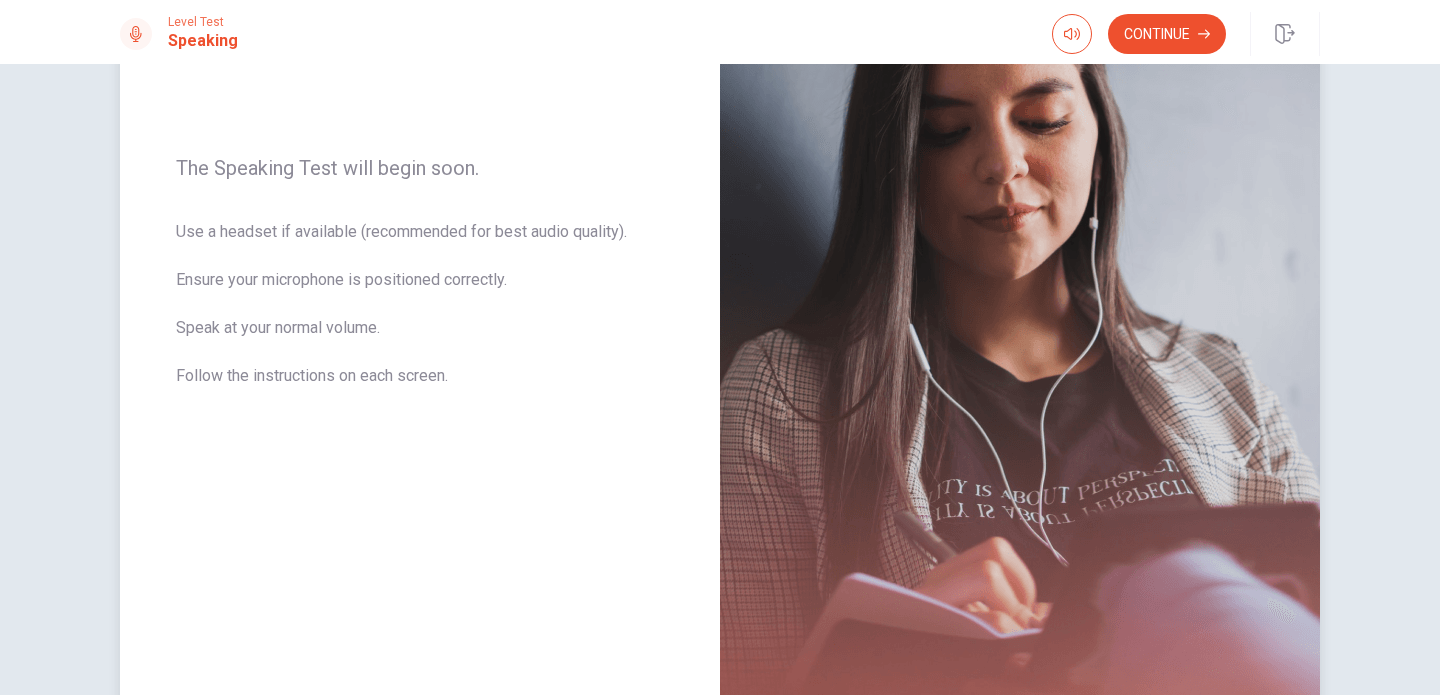 drag, startPoint x: 203, startPoint y: 238, endPoint x: 261, endPoint y: 238, distance: 58 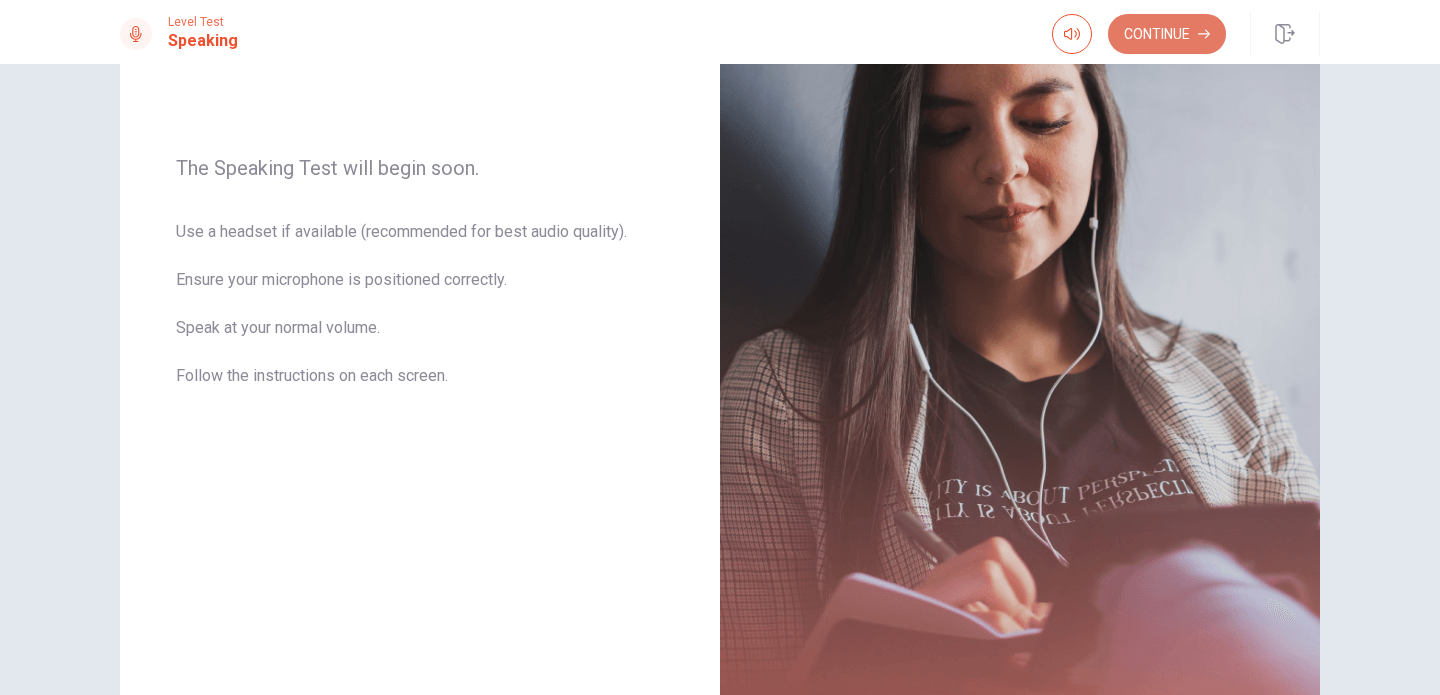 click on "Continue" at bounding box center (1167, 34) 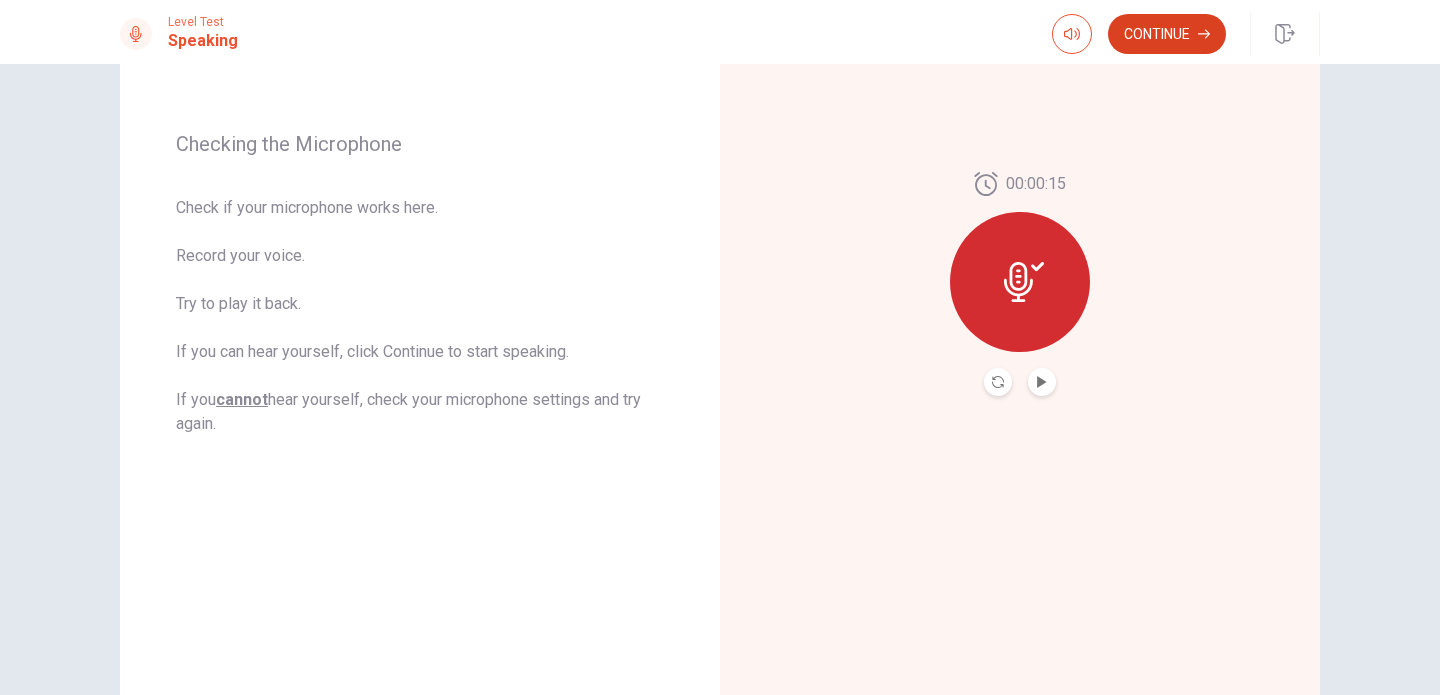 click on "Continue" at bounding box center (1167, 34) 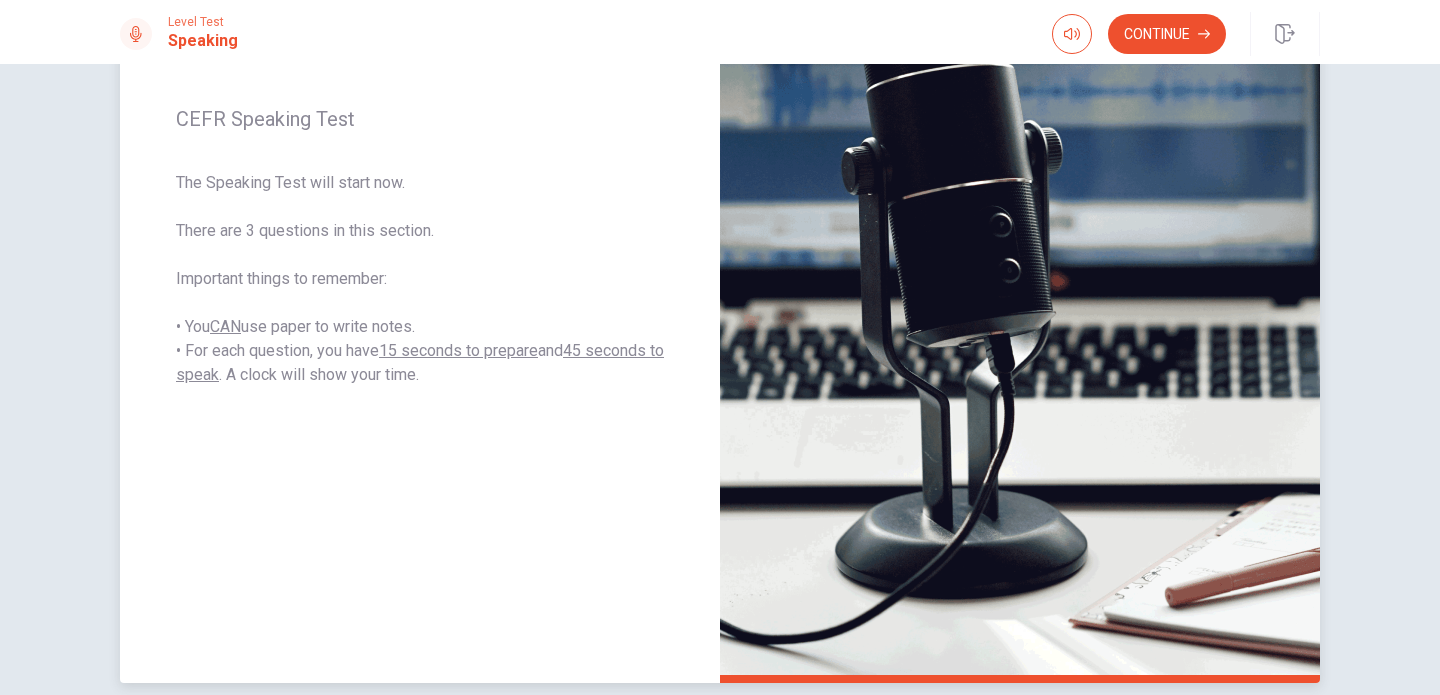 scroll, scrollTop: 285, scrollLeft: 0, axis: vertical 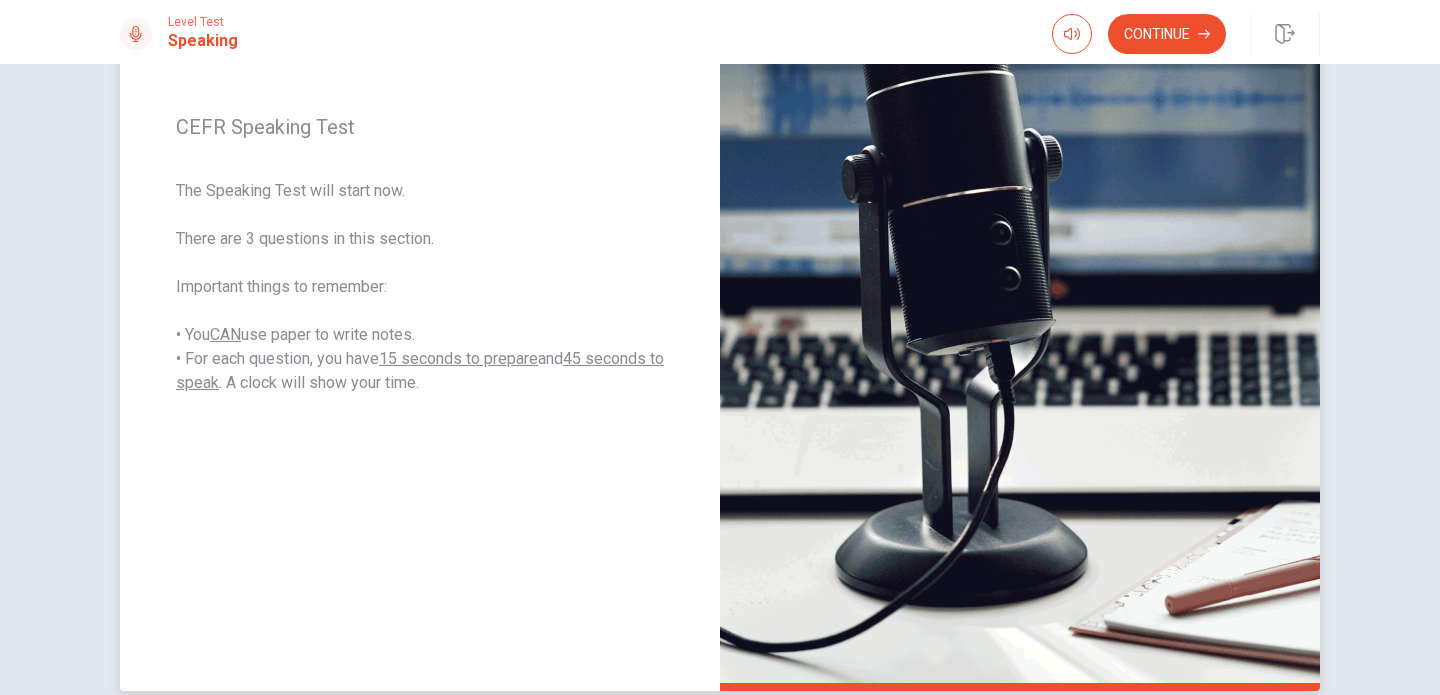 drag, startPoint x: 199, startPoint y: 197, endPoint x: 249, endPoint y: 197, distance: 50 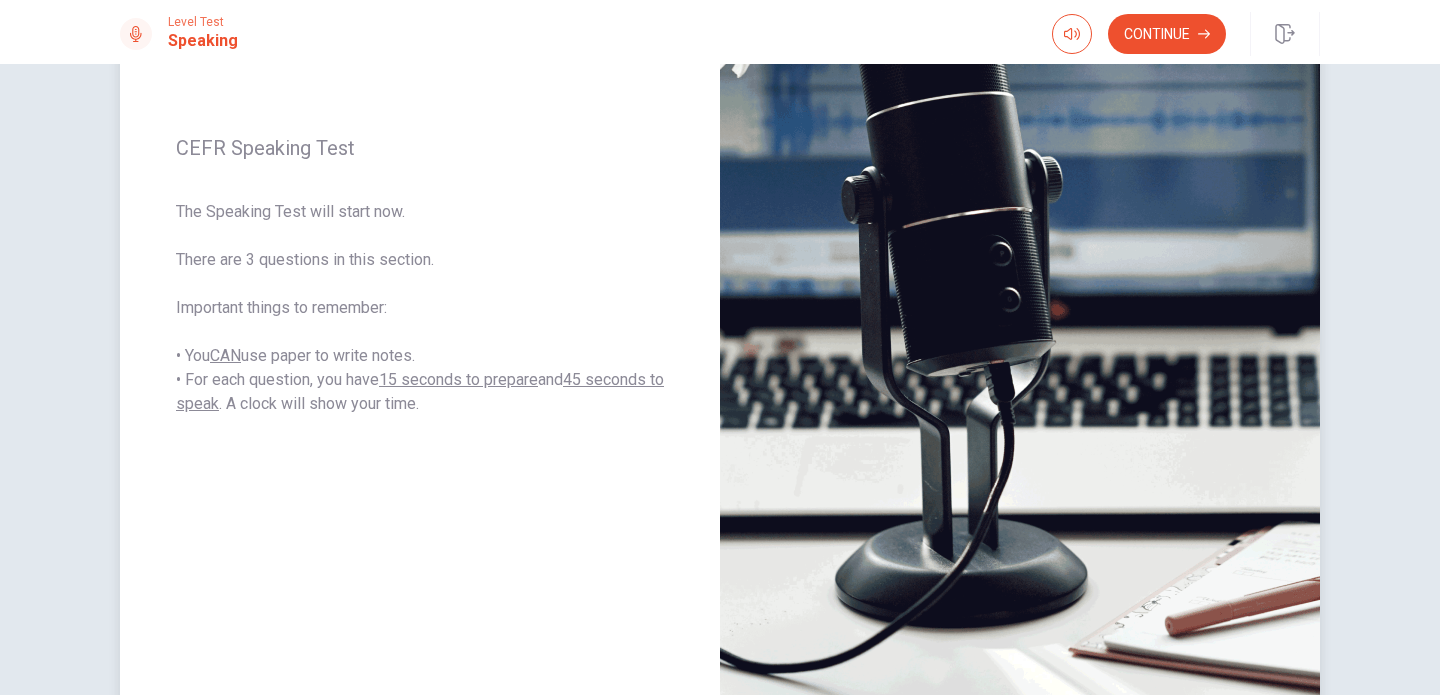 scroll, scrollTop: 268, scrollLeft: 0, axis: vertical 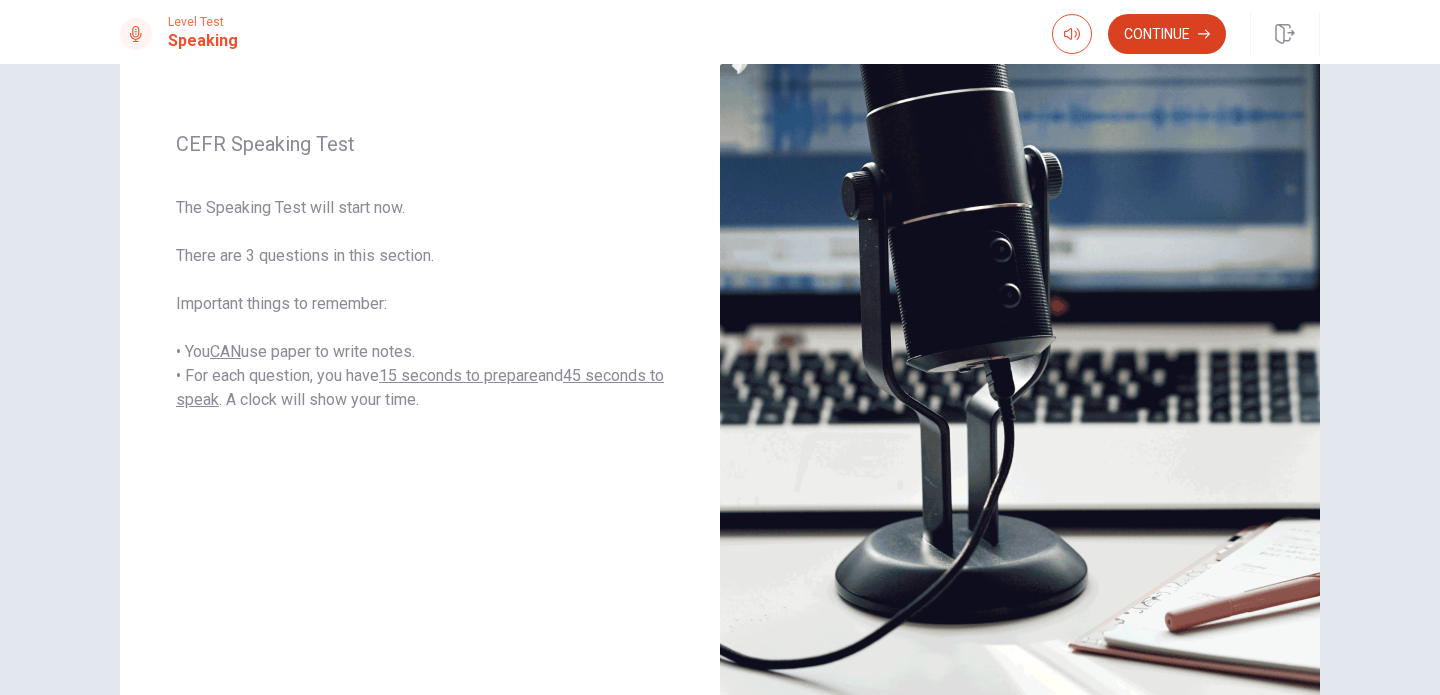 click on "Continue" at bounding box center [1167, 34] 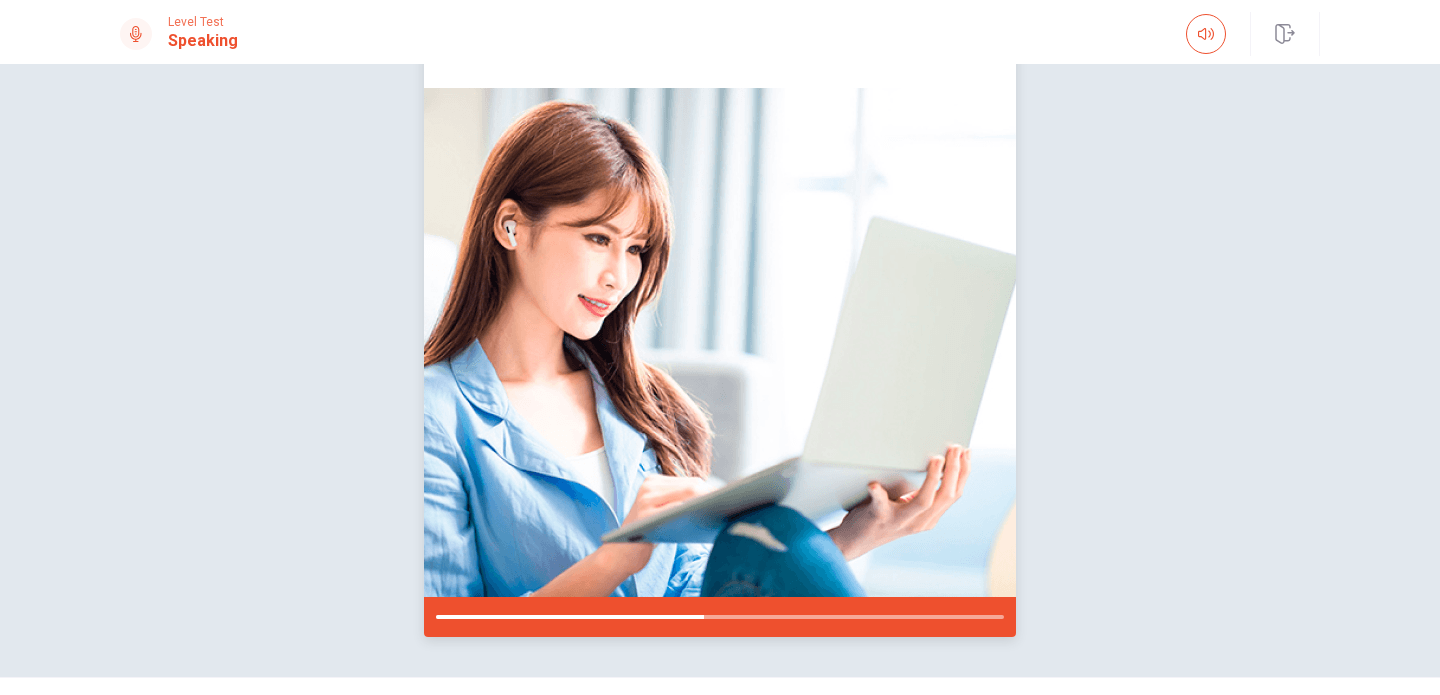 scroll, scrollTop: 133, scrollLeft: 0, axis: vertical 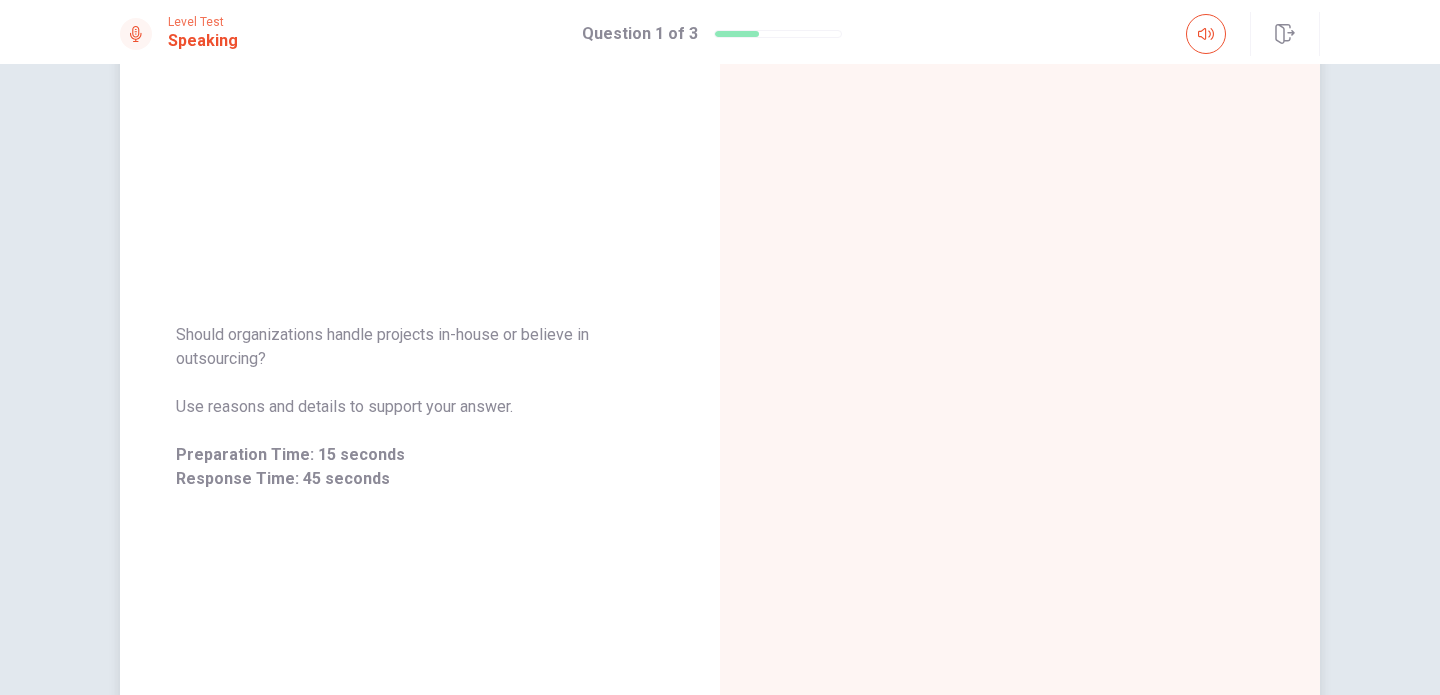drag, startPoint x: 222, startPoint y: 339, endPoint x: 340, endPoint y: 331, distance: 118.270874 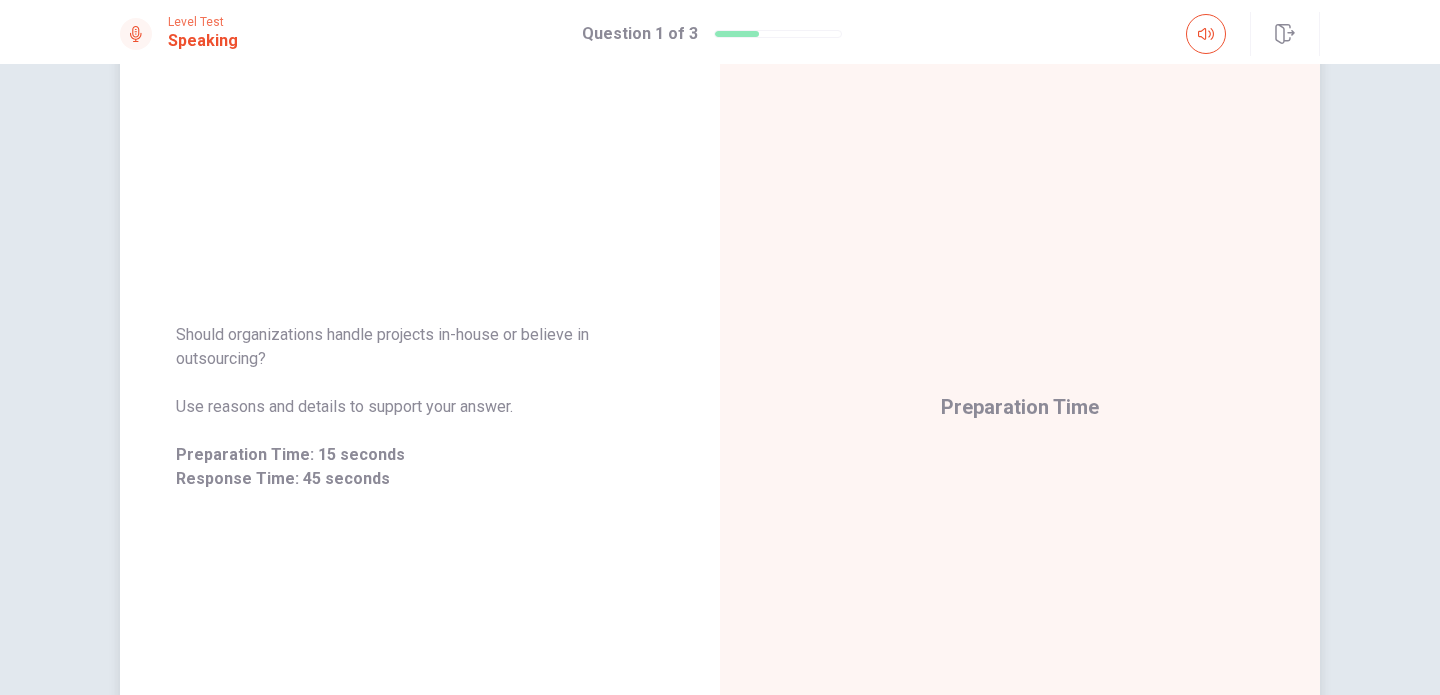 drag, startPoint x: 189, startPoint y: 335, endPoint x: 216, endPoint y: 336, distance: 27.018513 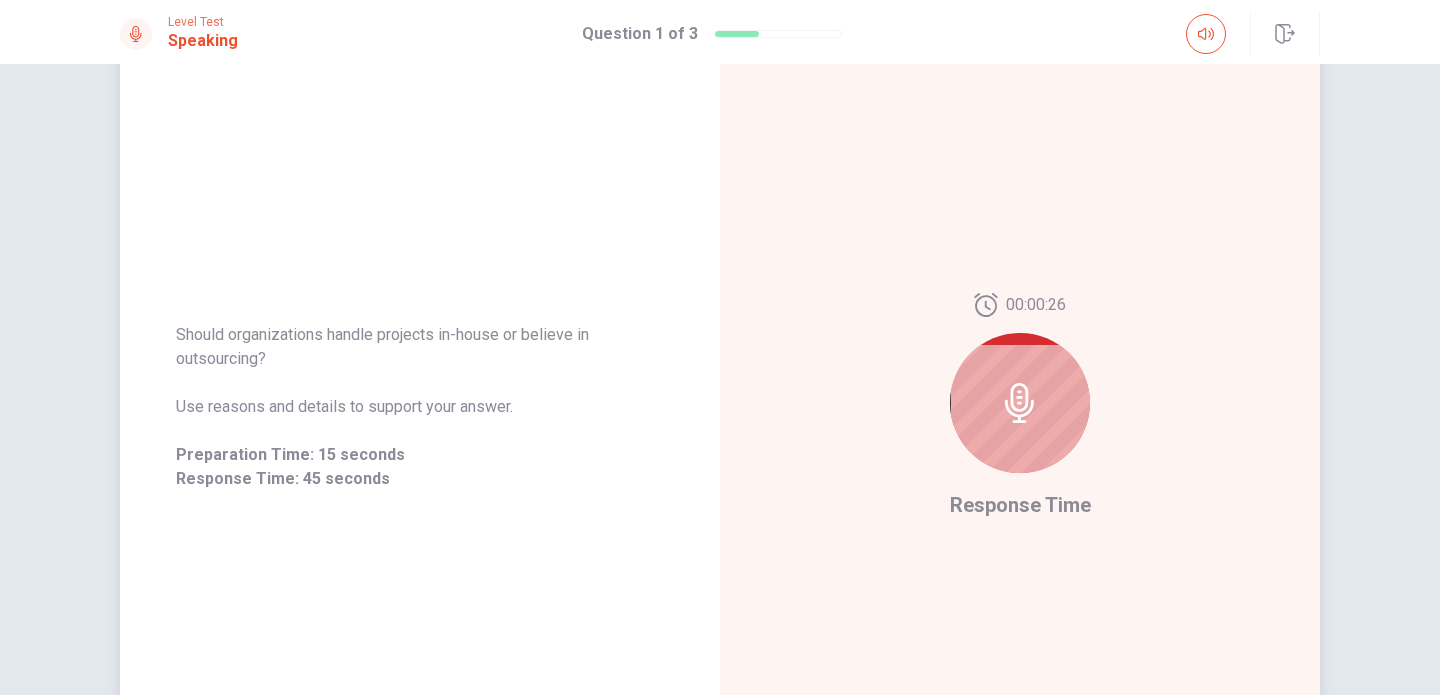 click on "Response Time: 45 seconds" at bounding box center (420, 479) 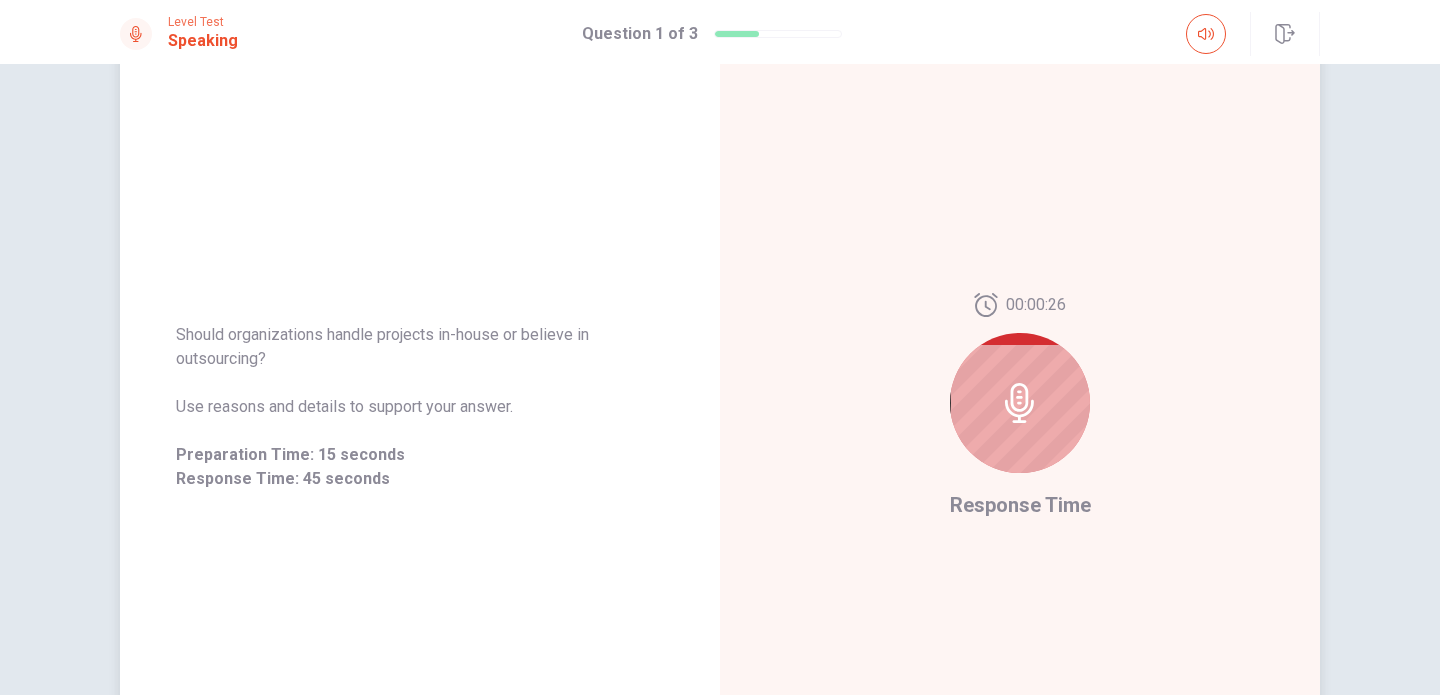 click on "Response Time: 45 seconds" at bounding box center (420, 479) 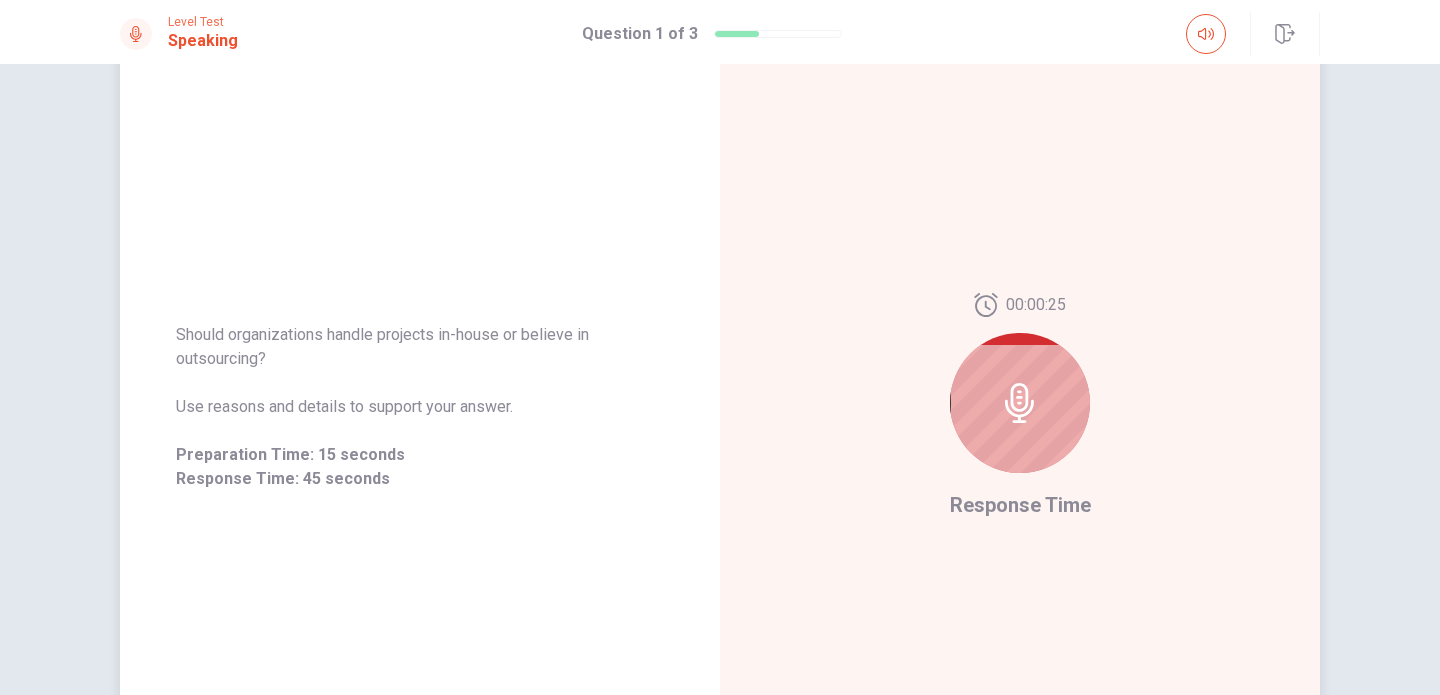 click on "Response Time: 45 seconds" at bounding box center [420, 479] 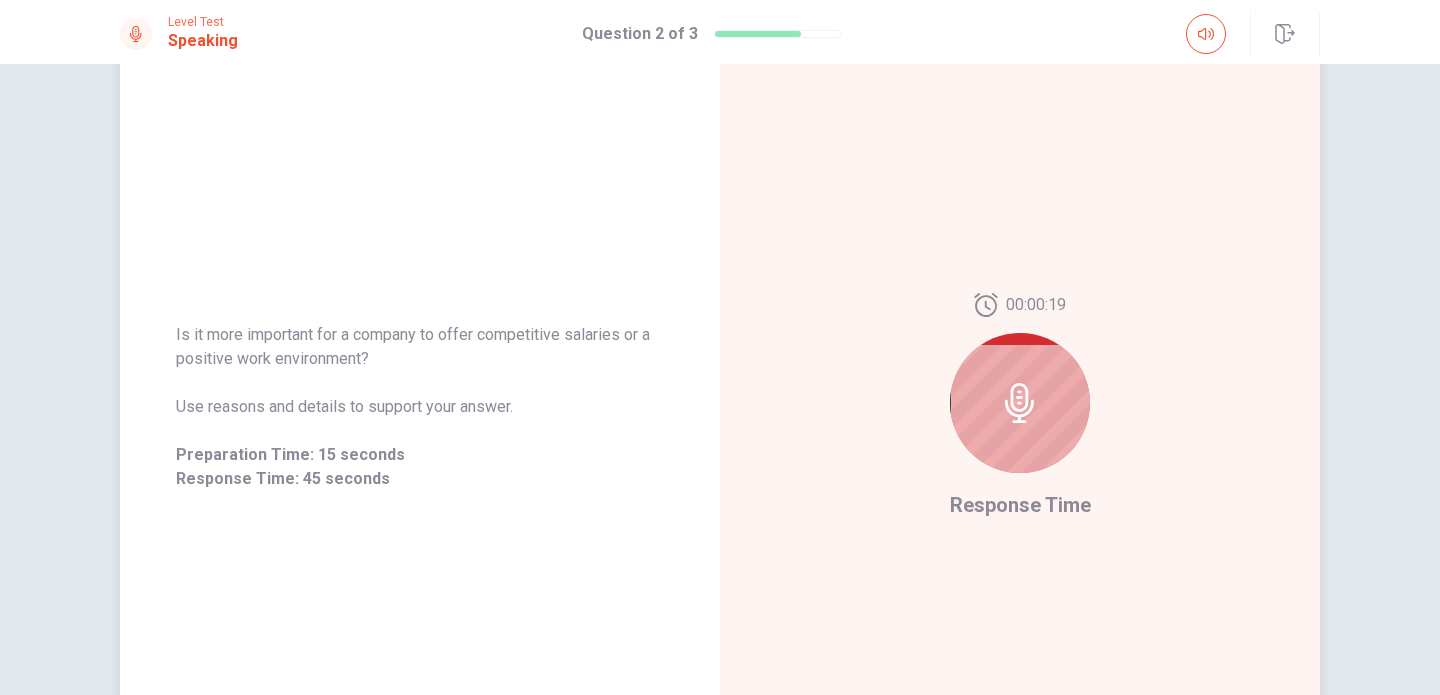 drag, startPoint x: 177, startPoint y: 334, endPoint x: 415, endPoint y: 334, distance: 238 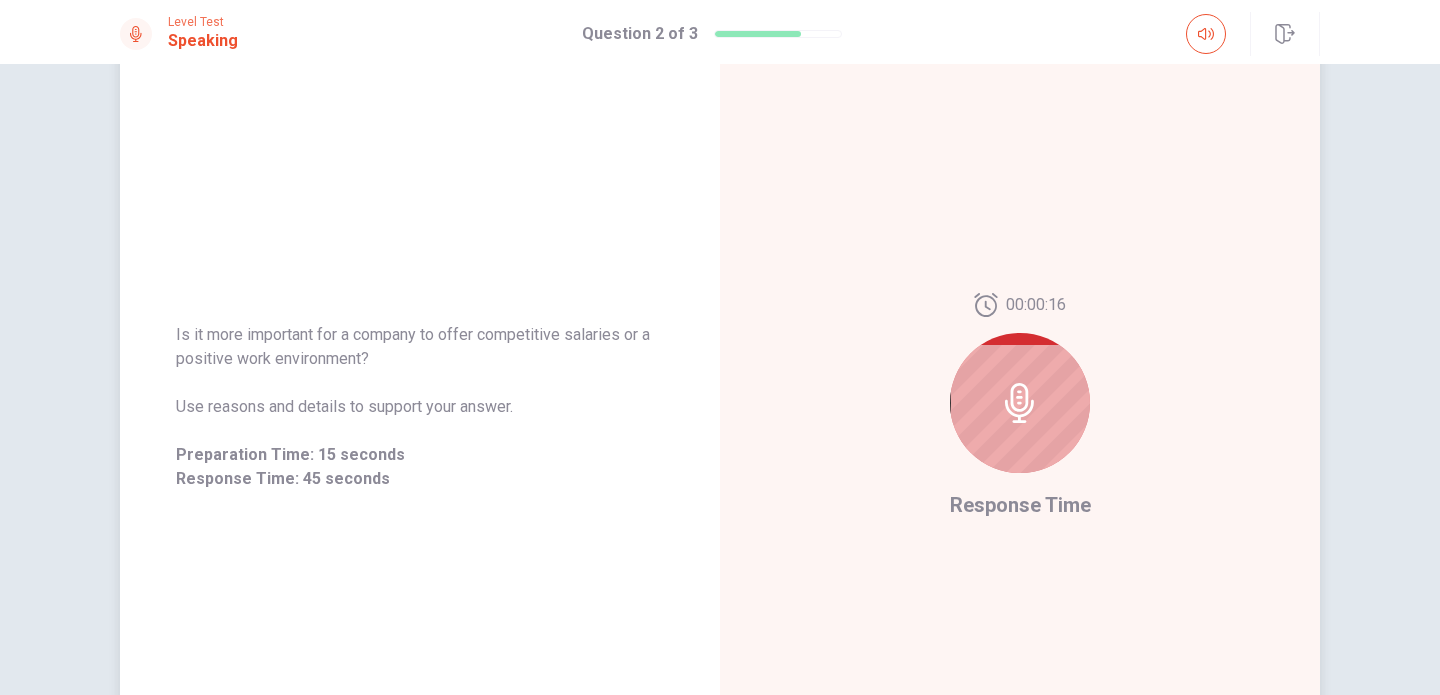 drag, startPoint x: 467, startPoint y: 338, endPoint x: 569, endPoint y: 338, distance: 102 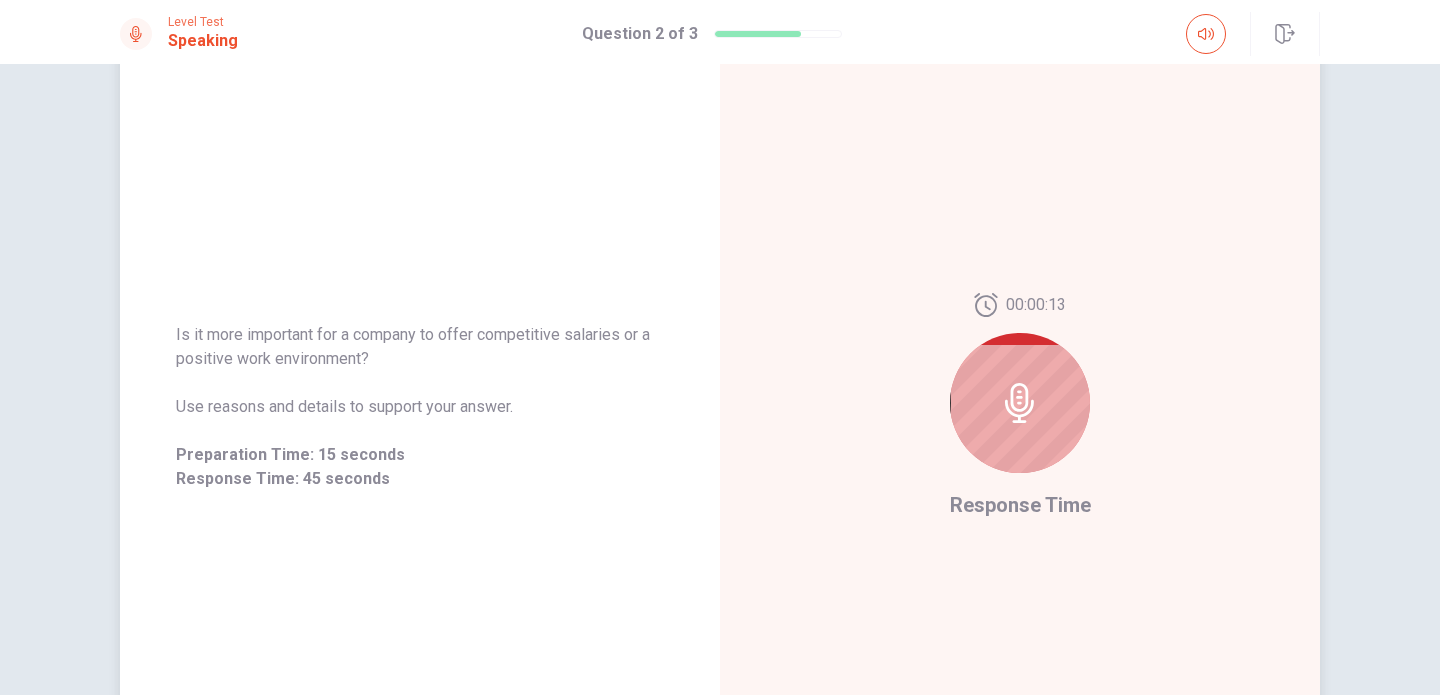 drag, startPoint x: 224, startPoint y: 361, endPoint x: 257, endPoint y: 369, distance: 33.955853 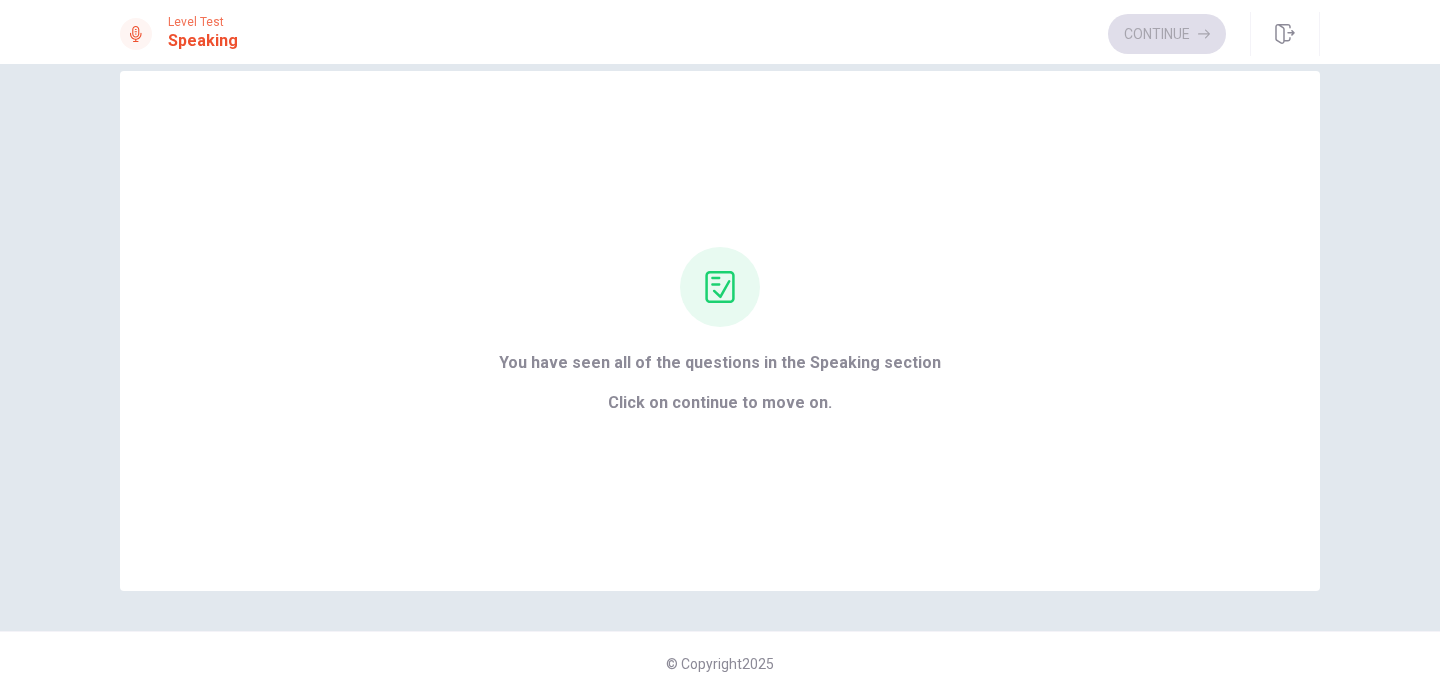 scroll, scrollTop: 33, scrollLeft: 0, axis: vertical 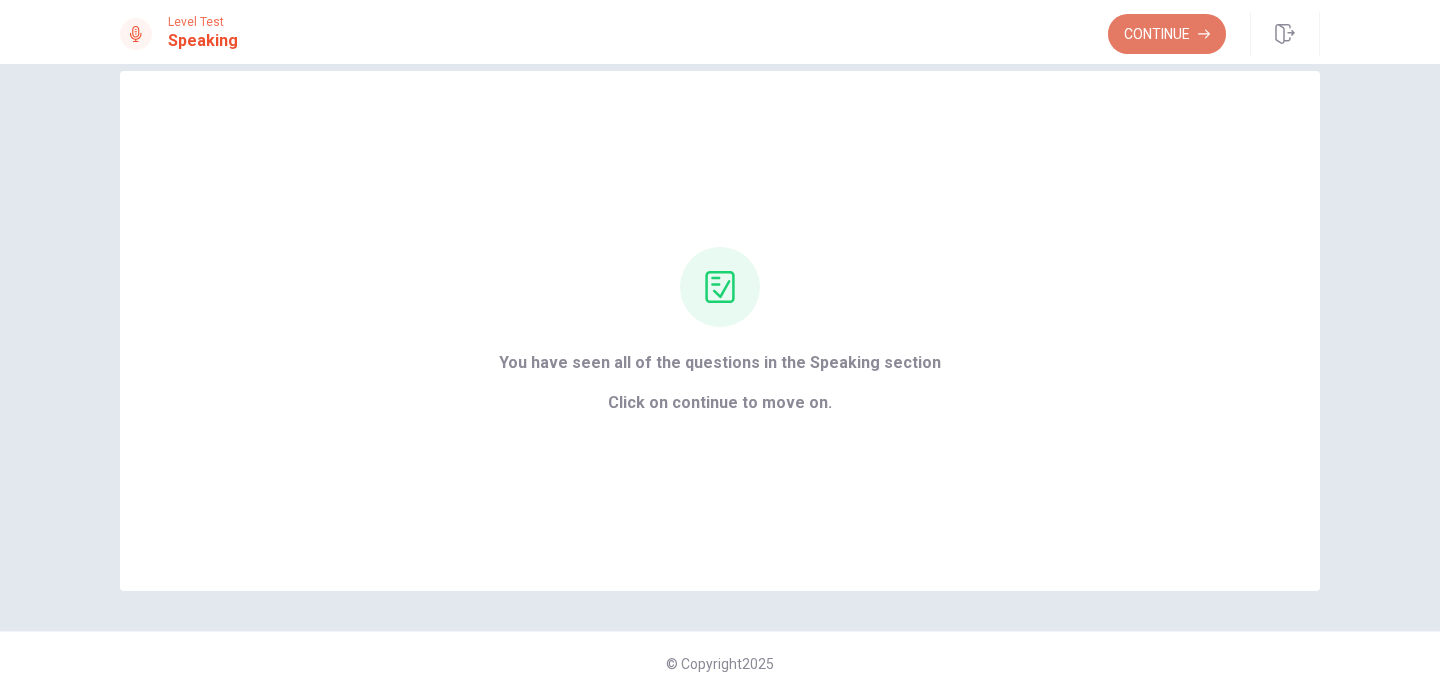 click on "Continue" at bounding box center [1167, 34] 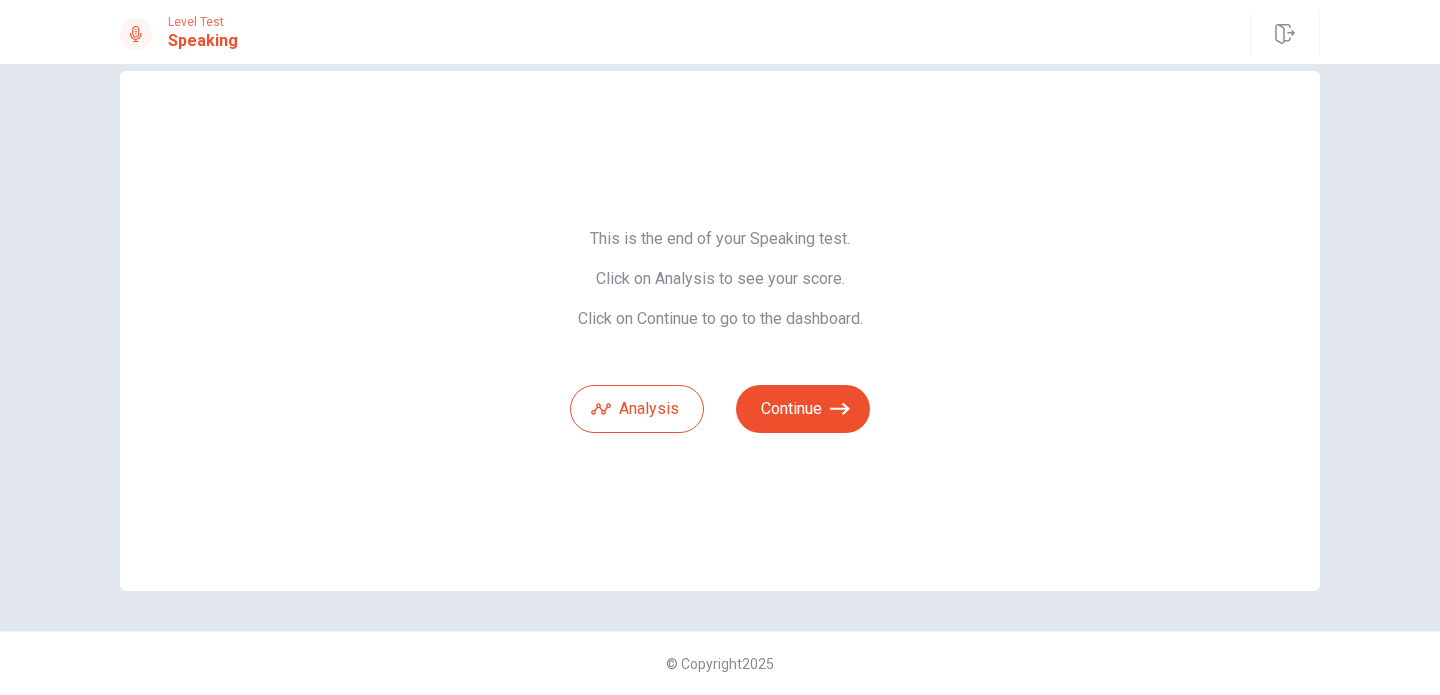 drag, startPoint x: 601, startPoint y: 247, endPoint x: 653, endPoint y: 244, distance: 52.086468 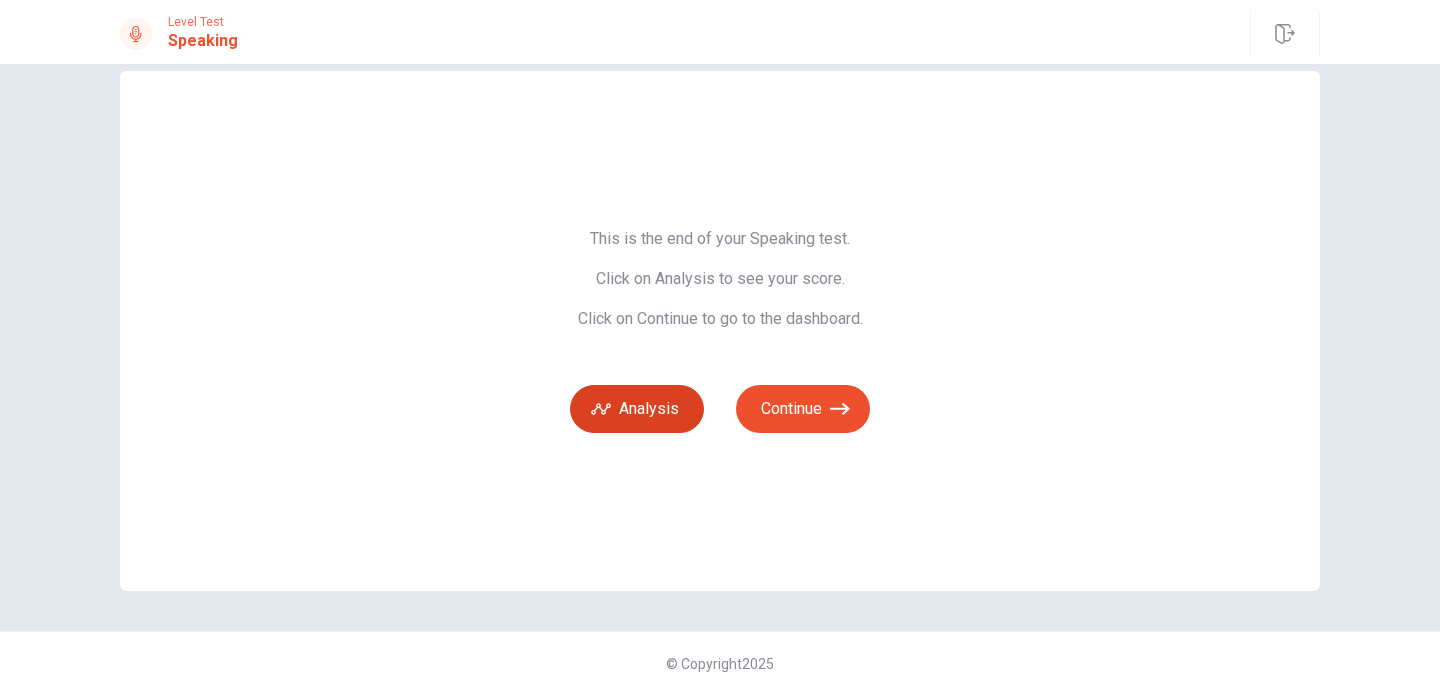 click on "Analysis" at bounding box center (637, 409) 